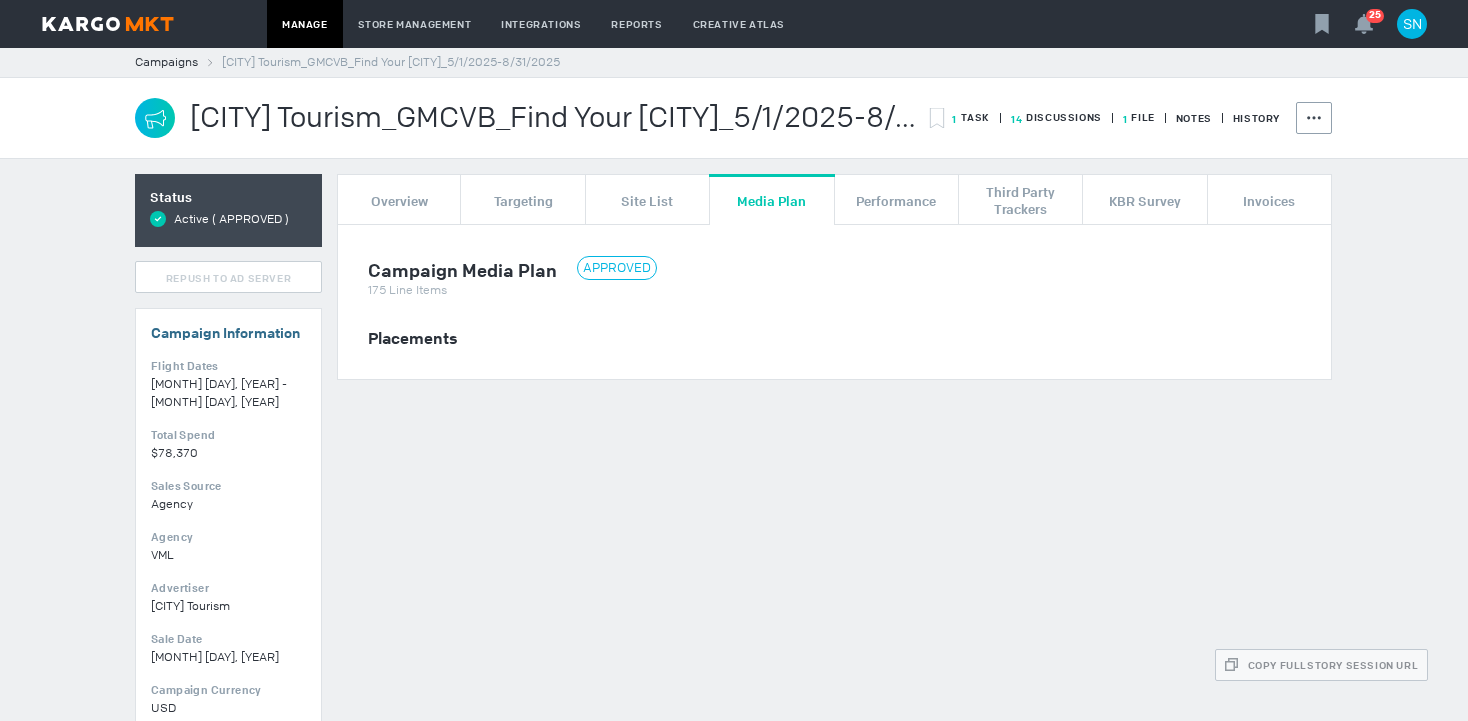 scroll, scrollTop: 0, scrollLeft: 0, axis: both 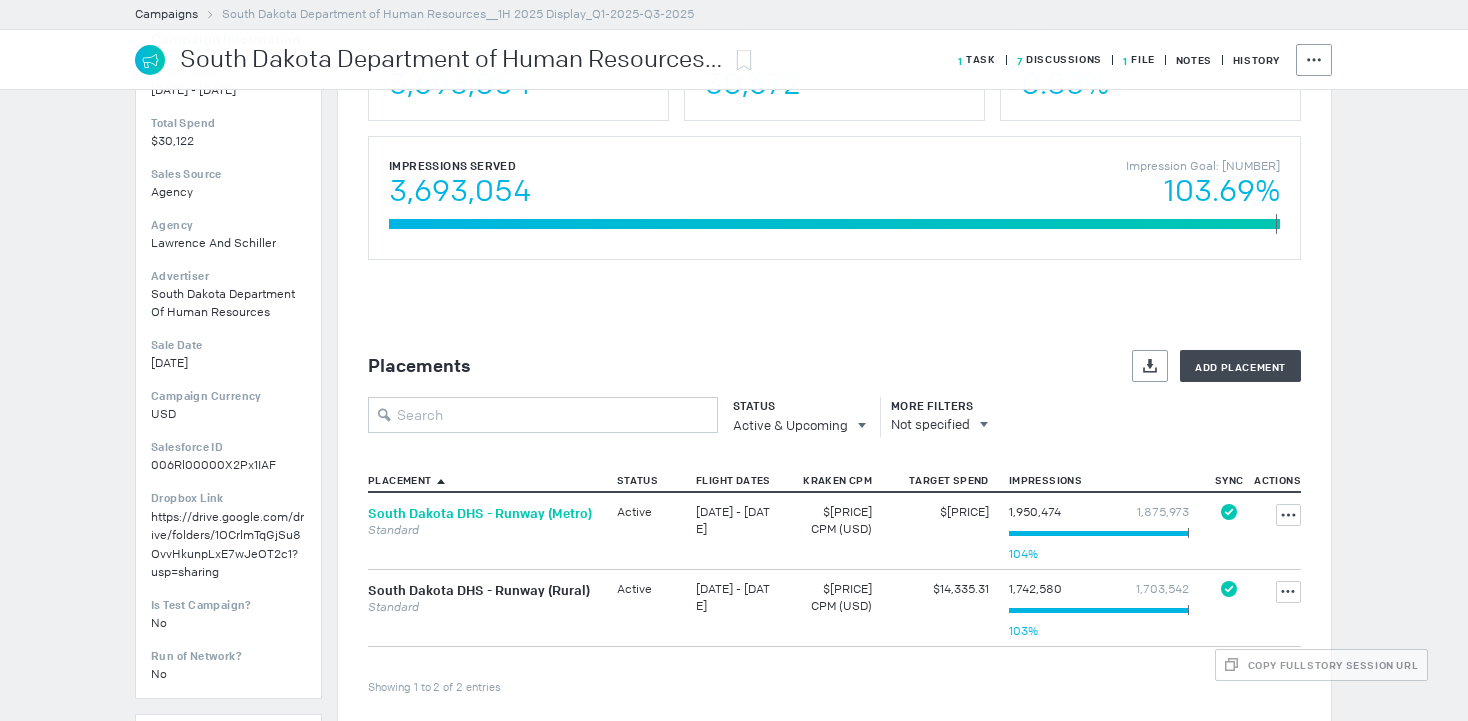 click on "South Dakota DHS - Runway (Metro)" at bounding box center (480, 513) 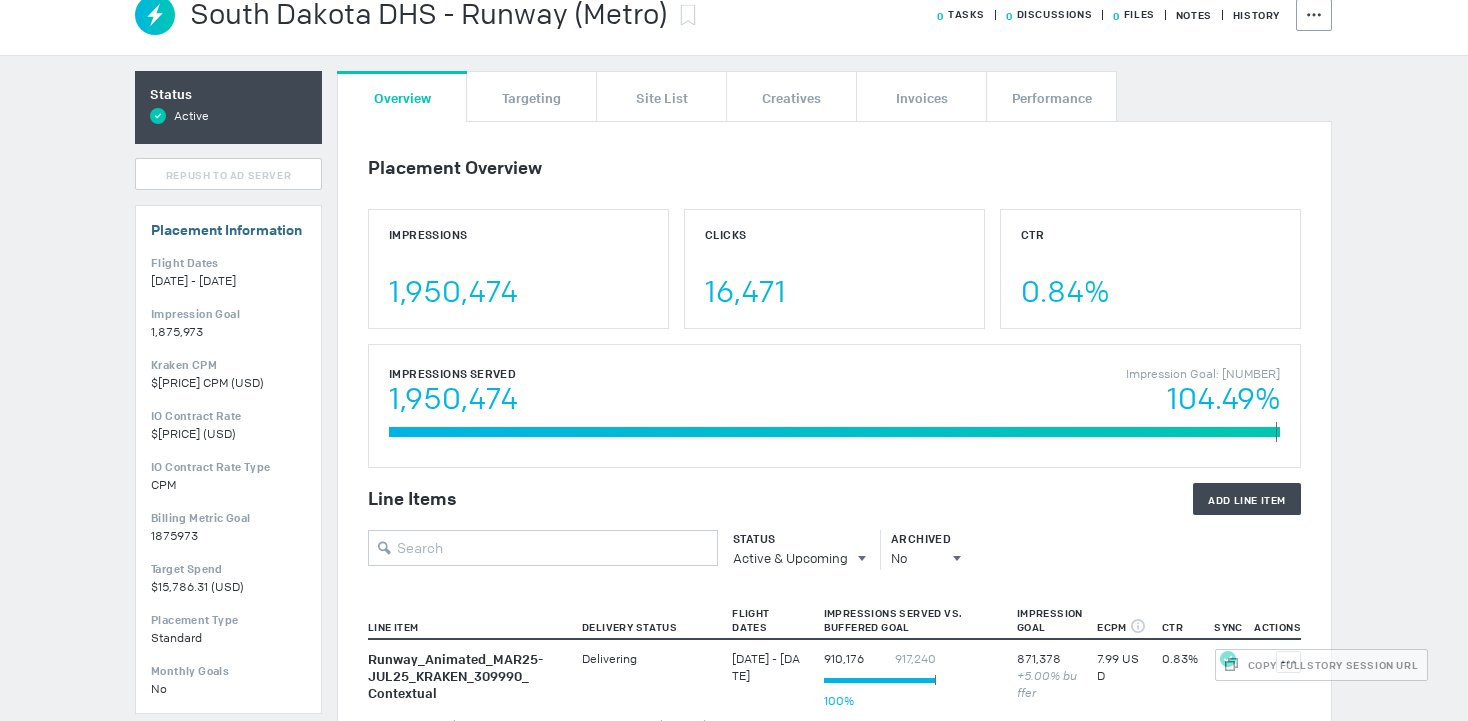 scroll, scrollTop: 0, scrollLeft: 0, axis: both 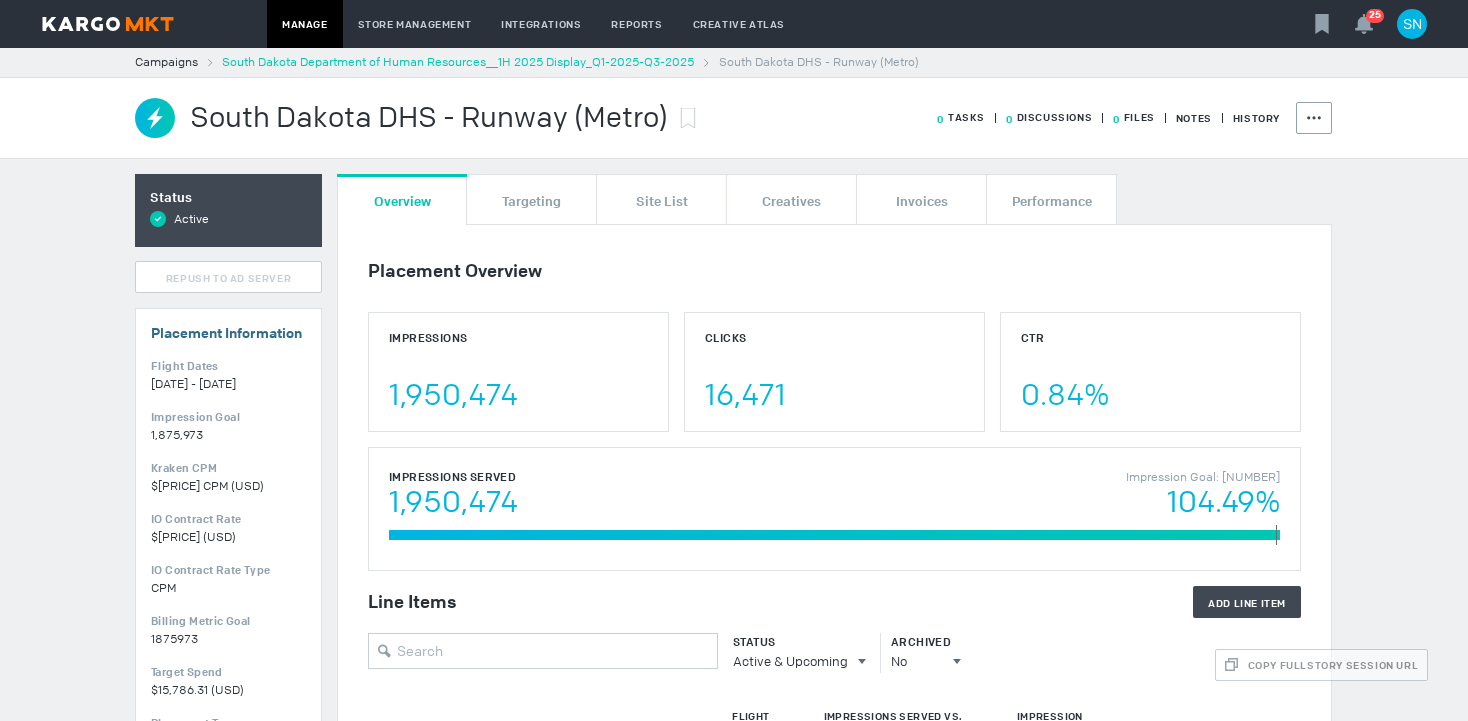click on "South Dakota Department of Human Resources__1H 2025 Display_Q1-2025-Q3-2025" at bounding box center (458, 62) 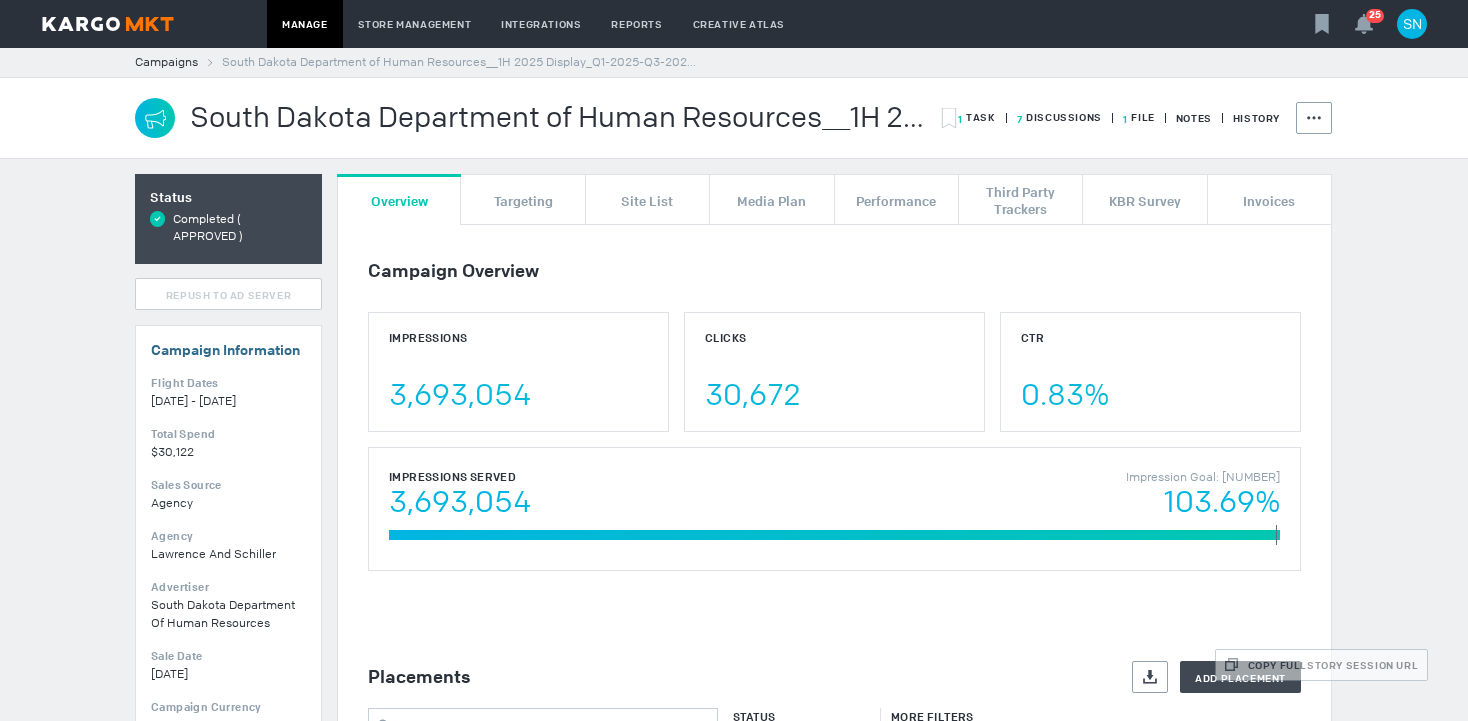 click on "7 Discussions" at bounding box center [977, 117] 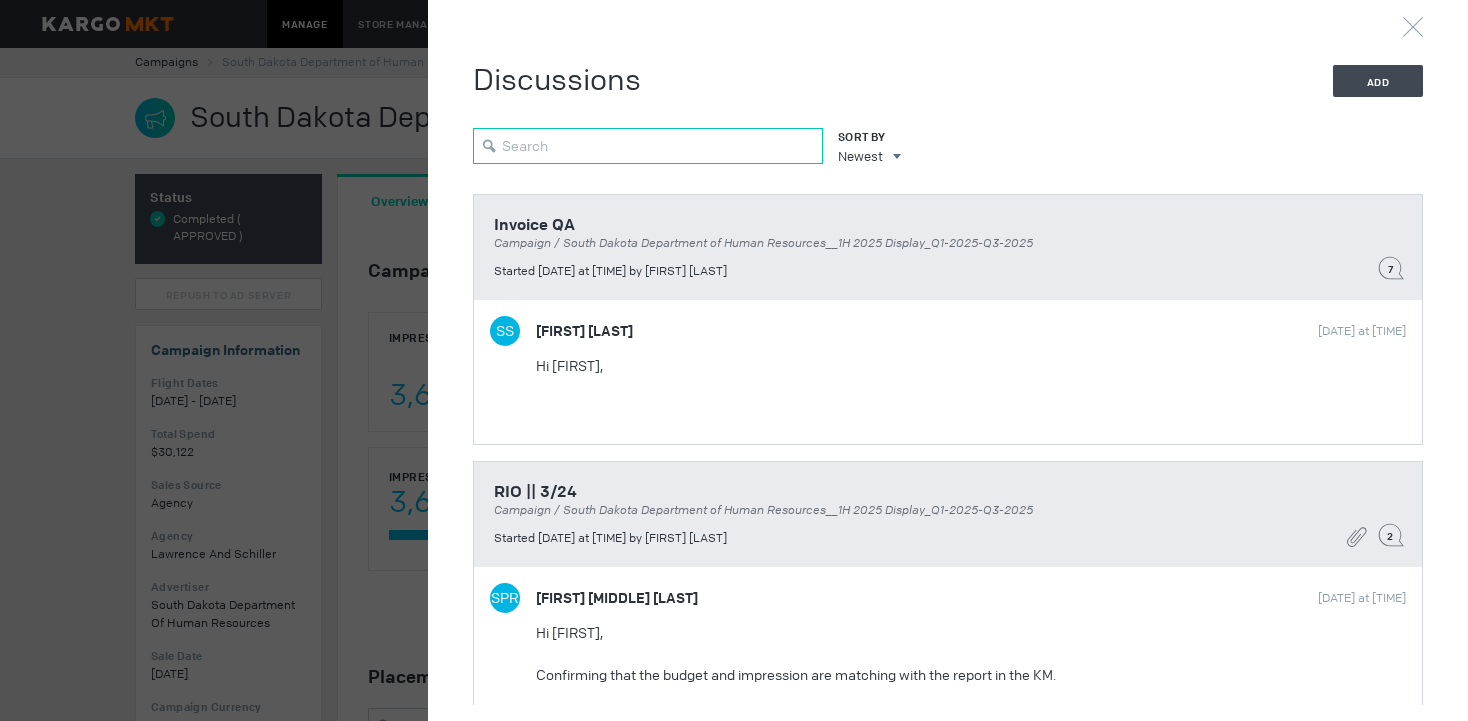 click at bounding box center [648, 146] 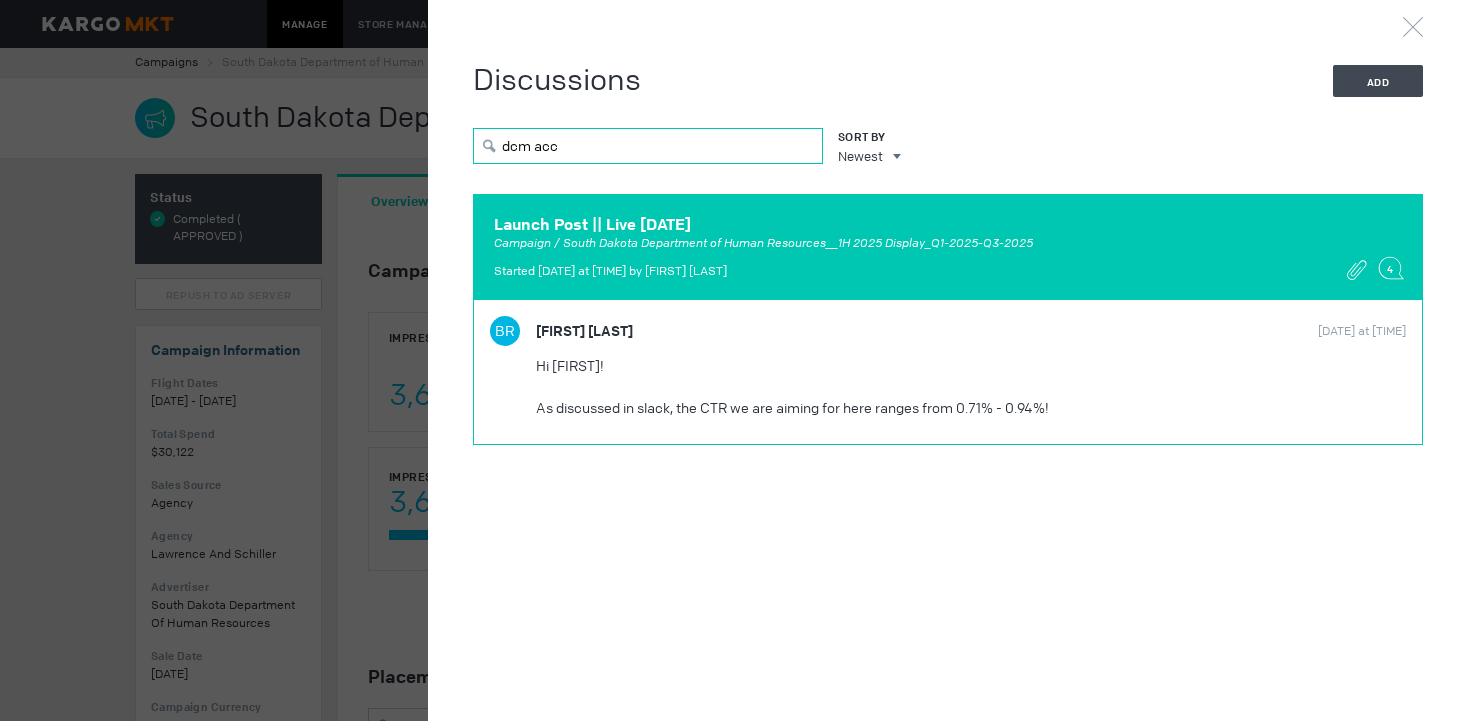 type on "dcm acc" 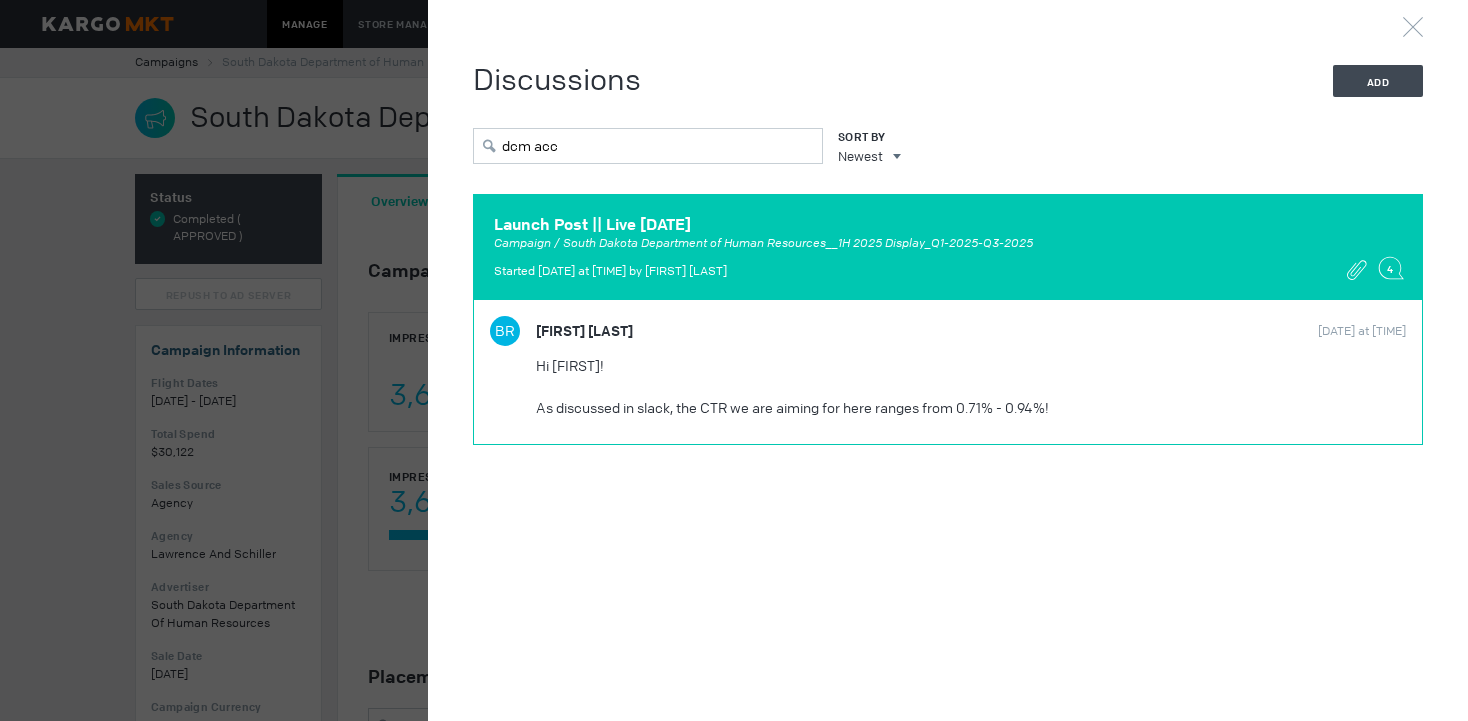click on "BR [FIRST] [LAST] [DATE] at [TIME] Hi [FIRST]! As discussed in slack, the CTR we are aiming for here ranges from 0.71% - 0.94%! Best, [FIRST]" at bounding box center [948, 372] 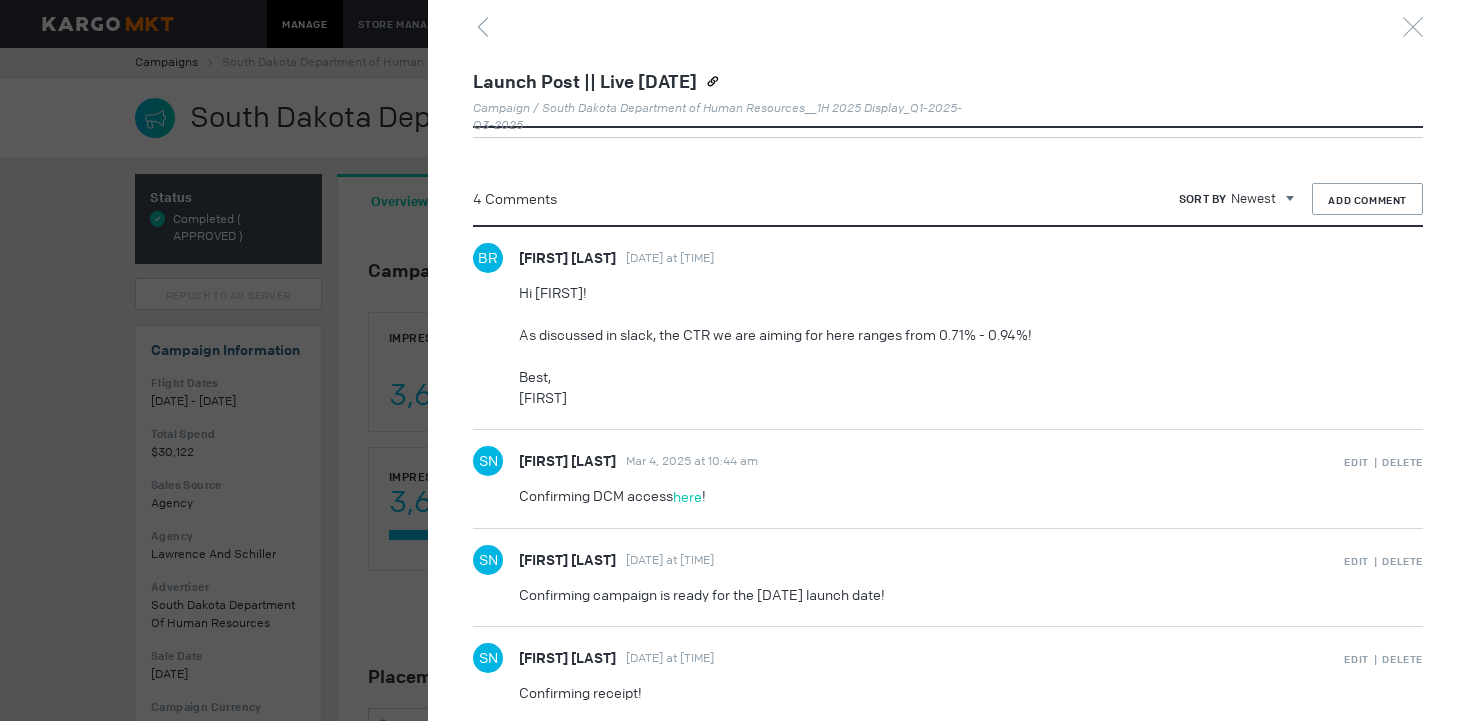 scroll, scrollTop: 1478, scrollLeft: 0, axis: vertical 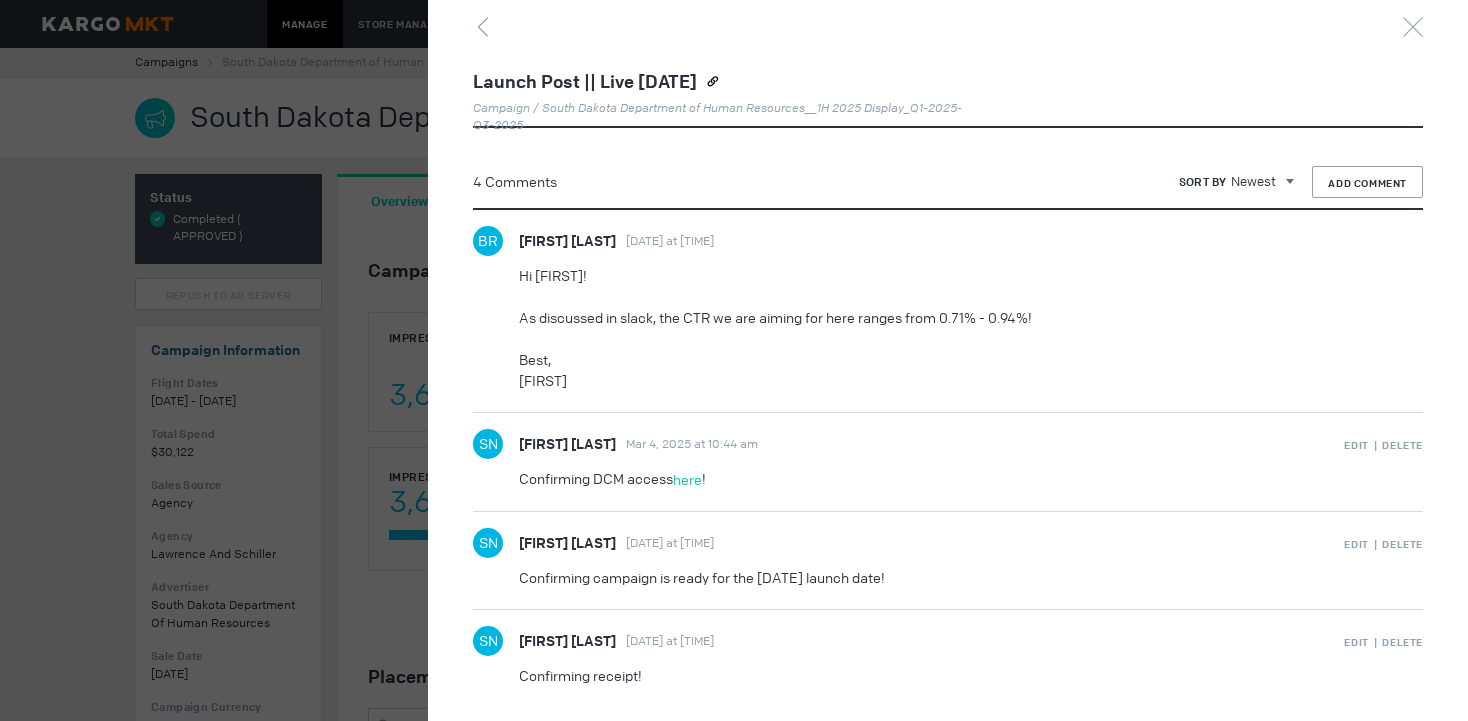click at bounding box center [734, 360] 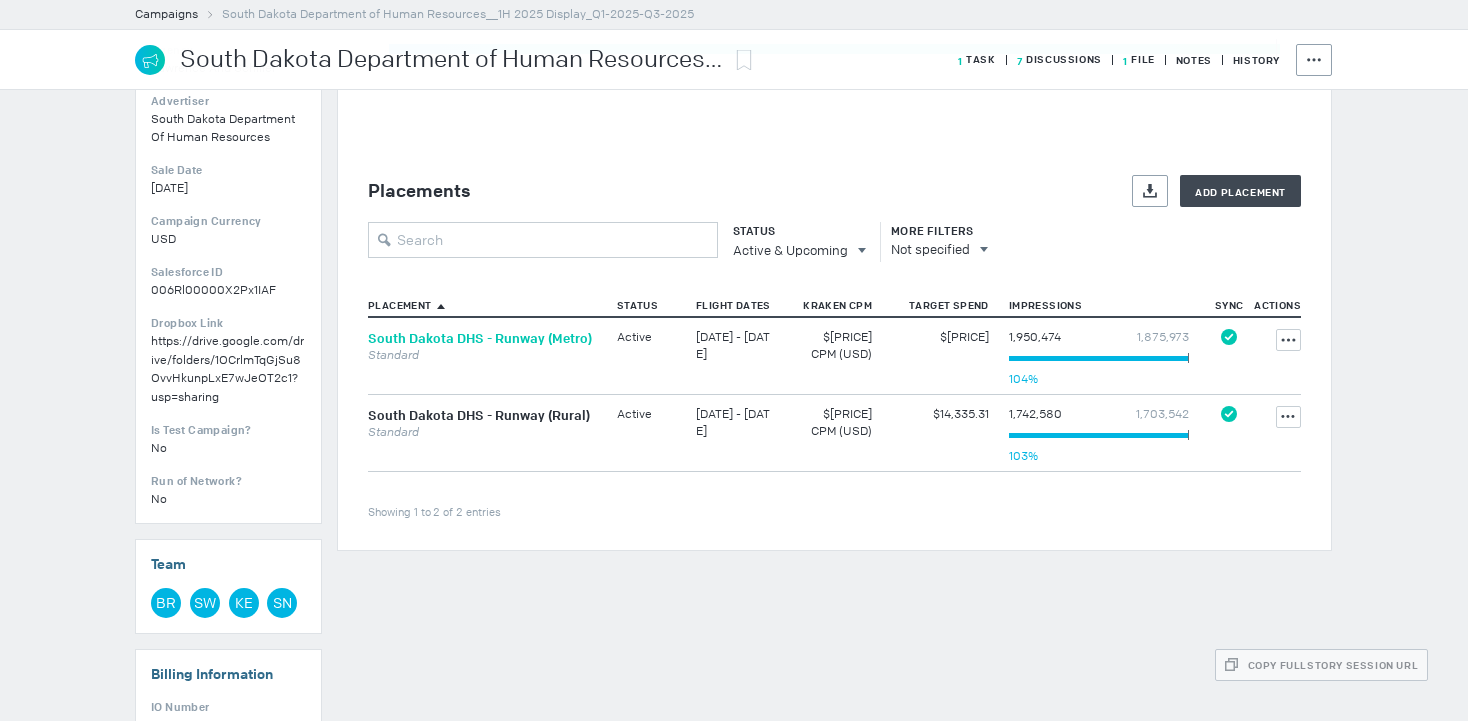 click on "South Dakota DHS - Runway (Metro)" at bounding box center [480, 338] 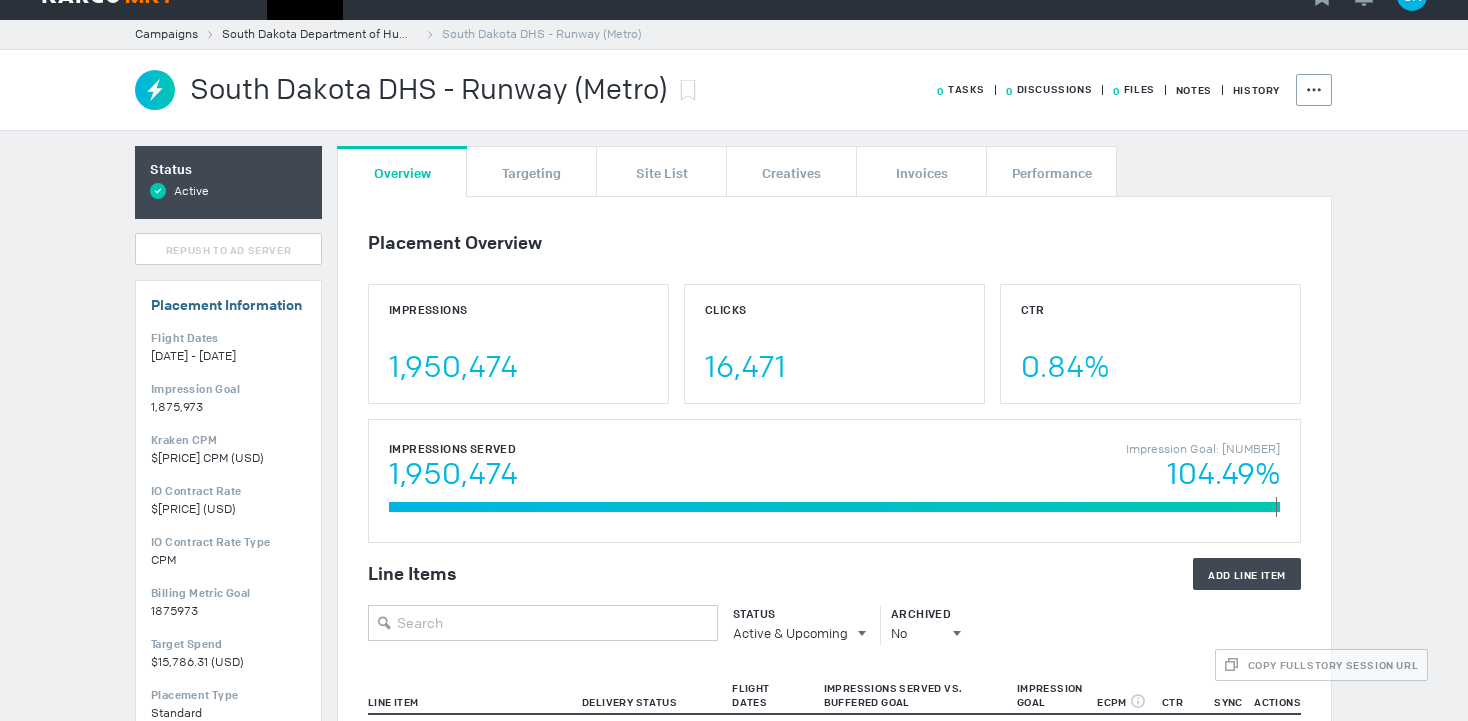 scroll, scrollTop: 0, scrollLeft: 0, axis: both 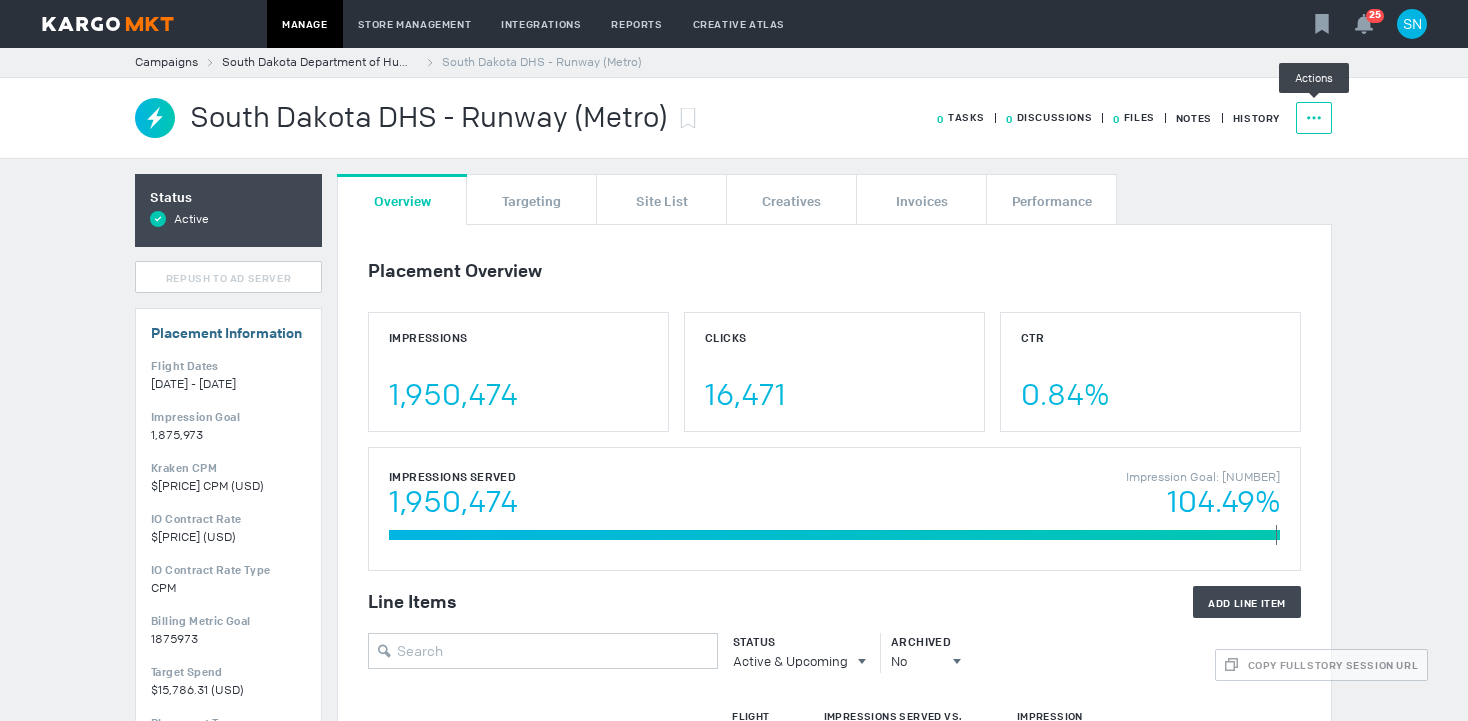 click at bounding box center [1314, 118] 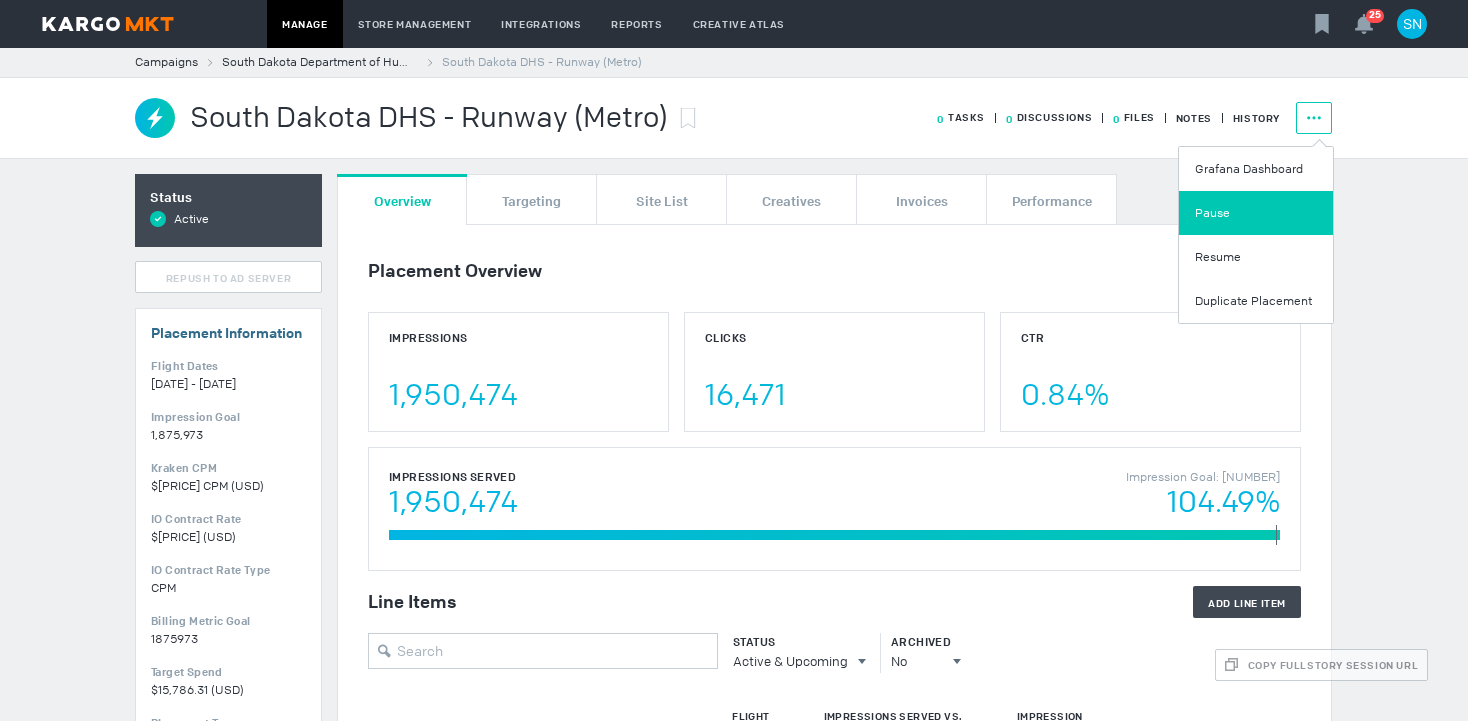 click on "Pause" at bounding box center [1256, 213] 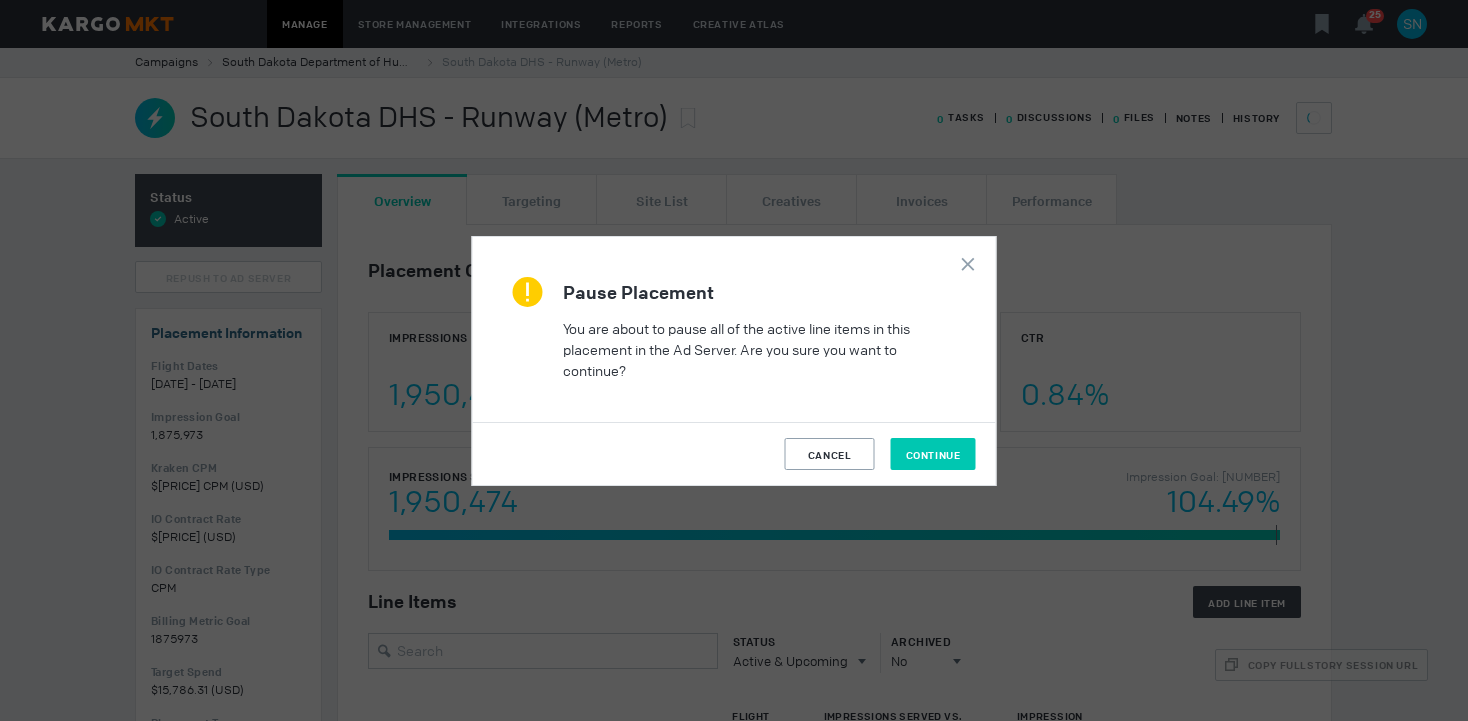 click on "Continue" at bounding box center [933, 454] 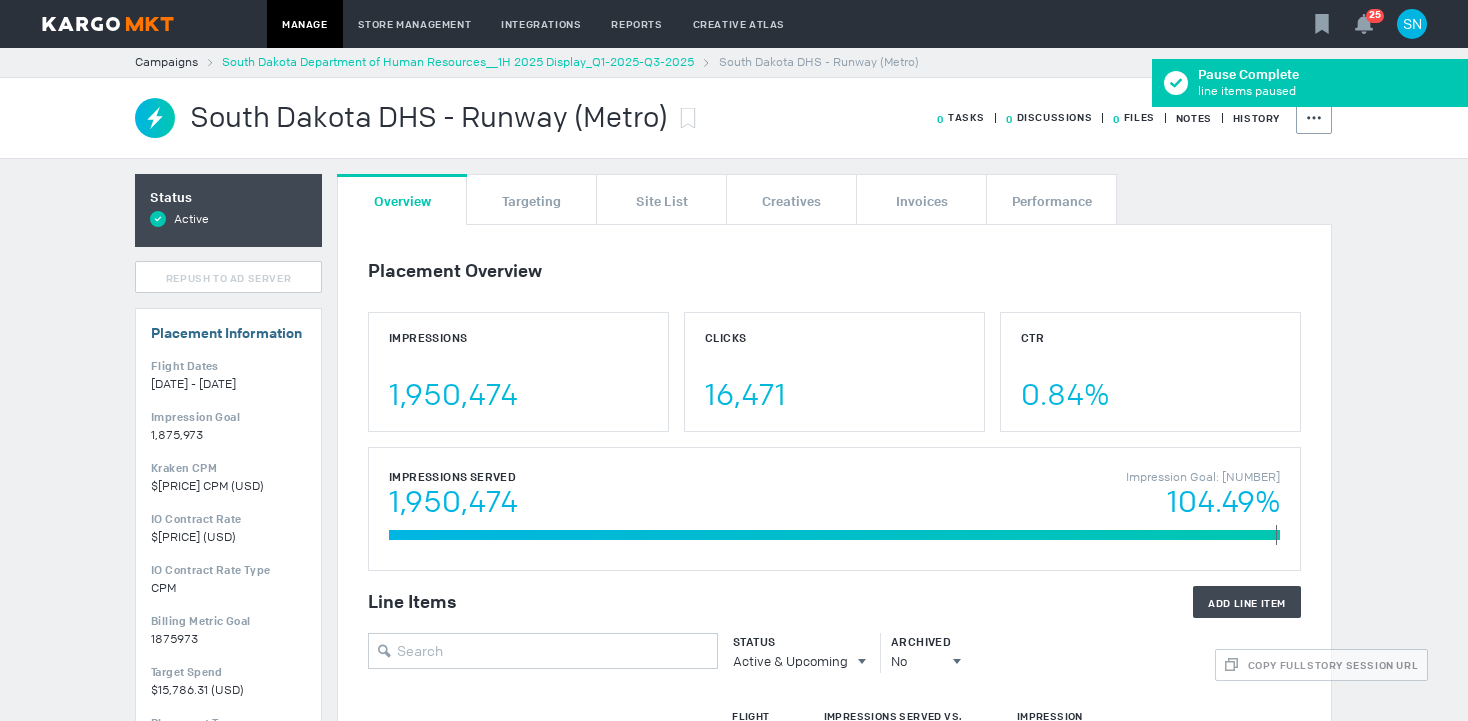click on "South Dakota Department of Human Resources__1H 2025 Display_Q1-2025-Q3-2025" at bounding box center (458, 62) 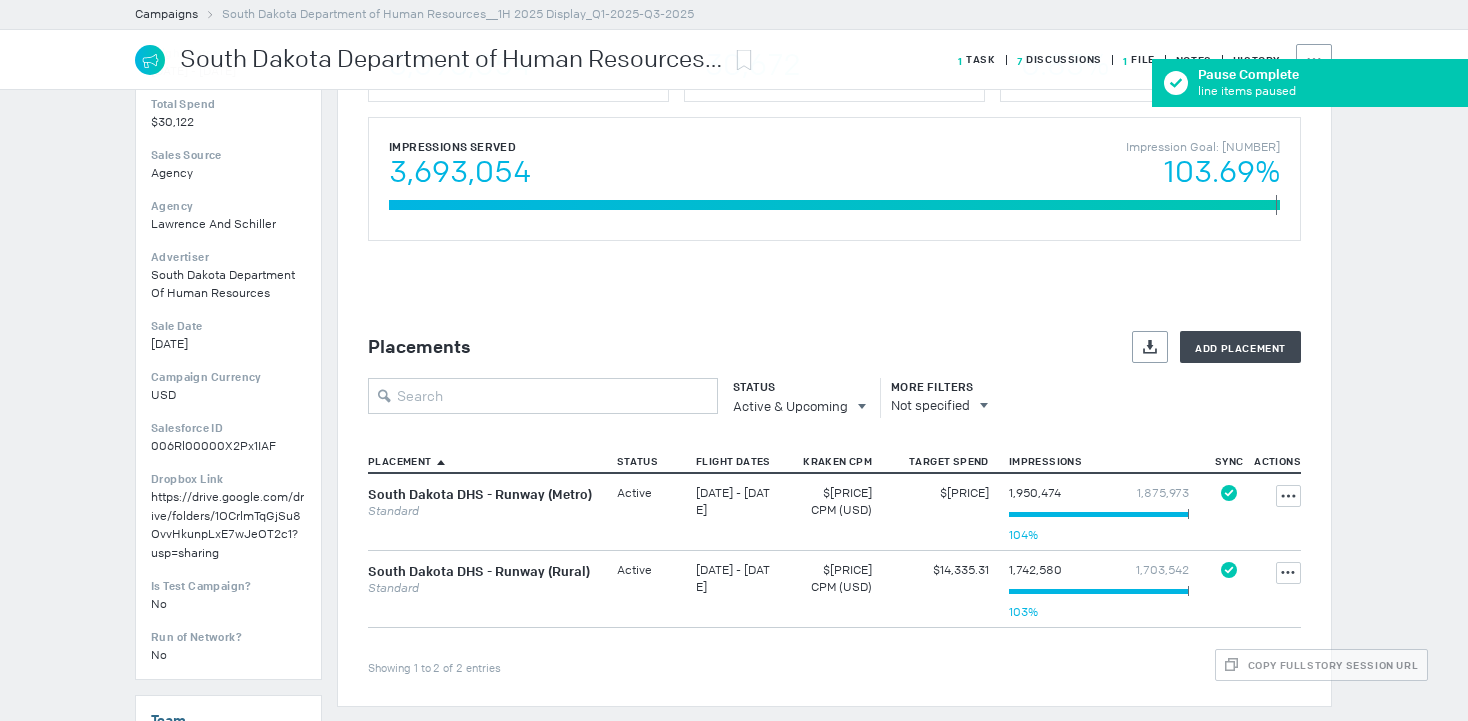 scroll, scrollTop: 342, scrollLeft: 0, axis: vertical 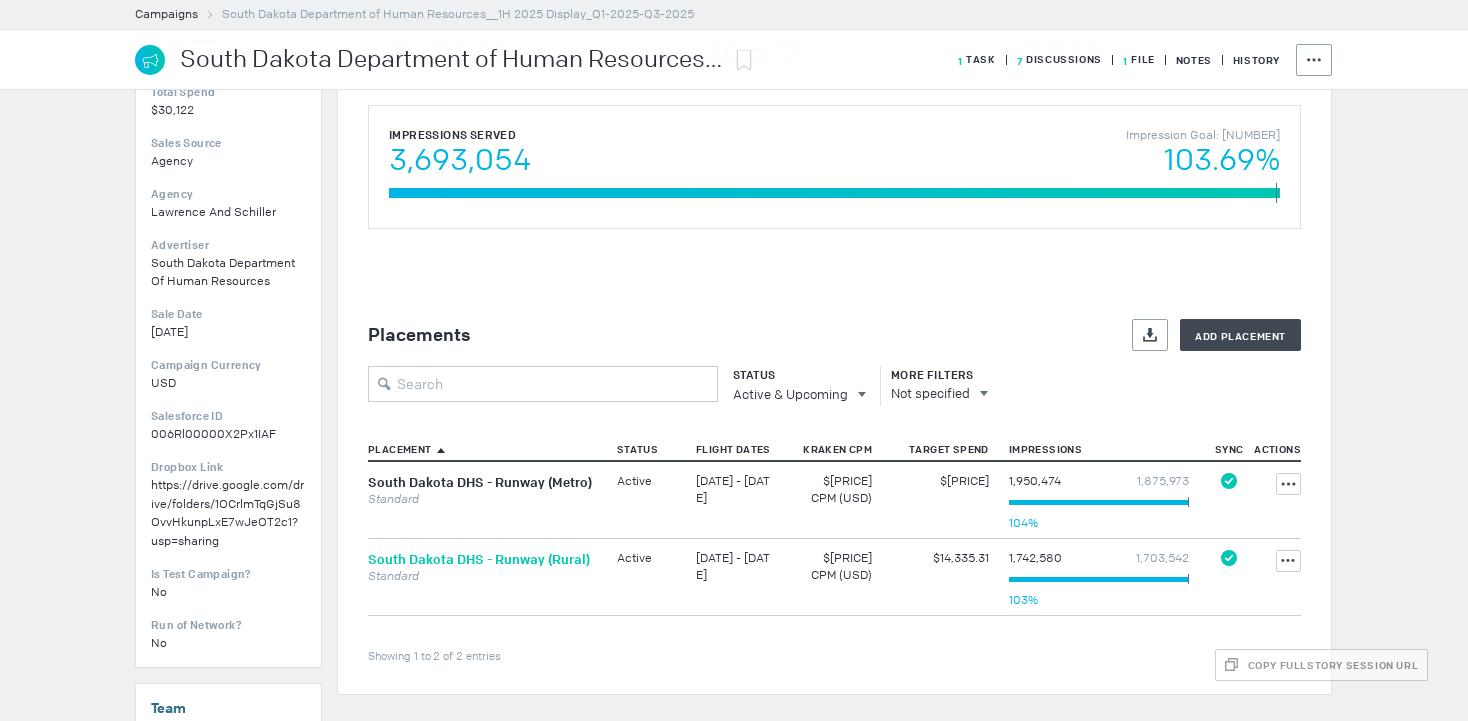 click on "South Dakota DHS - Runway (Rural)" at bounding box center (479, 559) 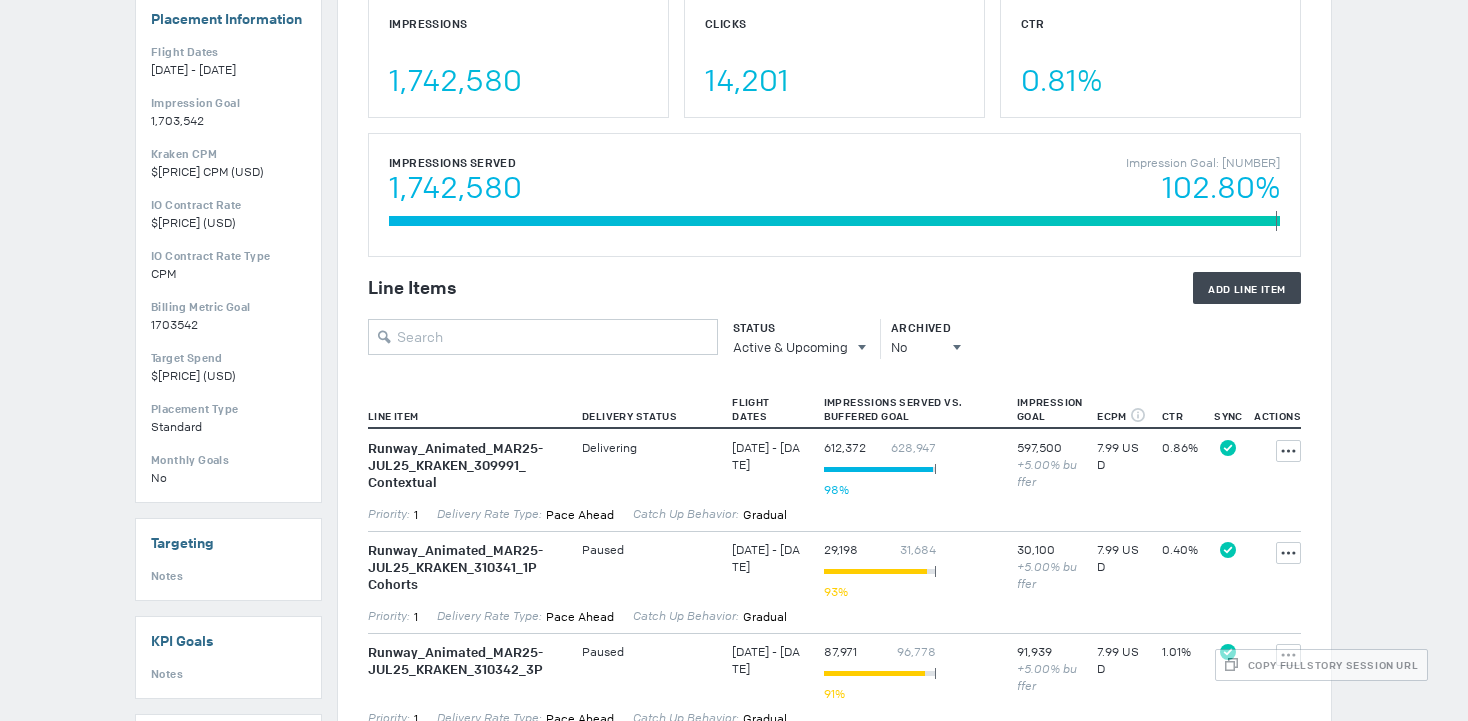 scroll, scrollTop: 0, scrollLeft: 0, axis: both 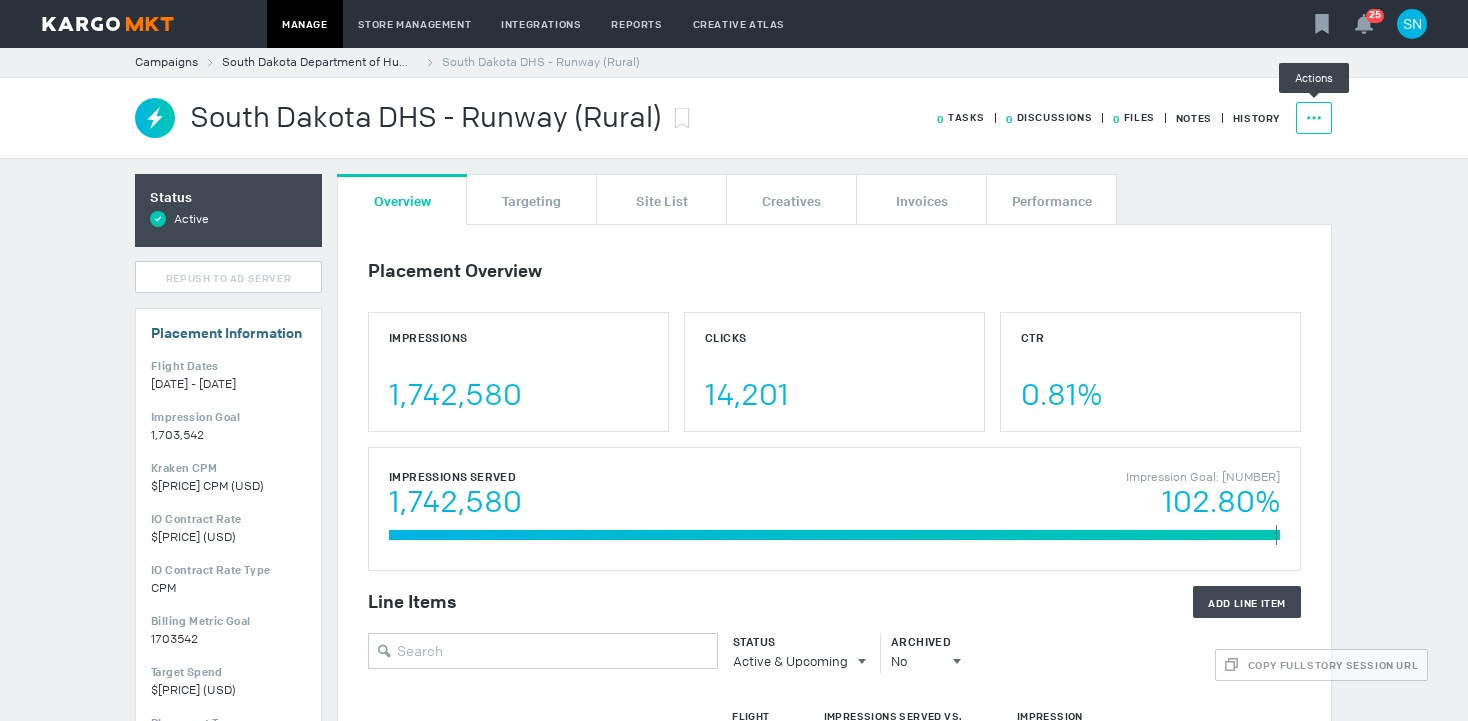click on "Actions" at bounding box center (1314, 118) 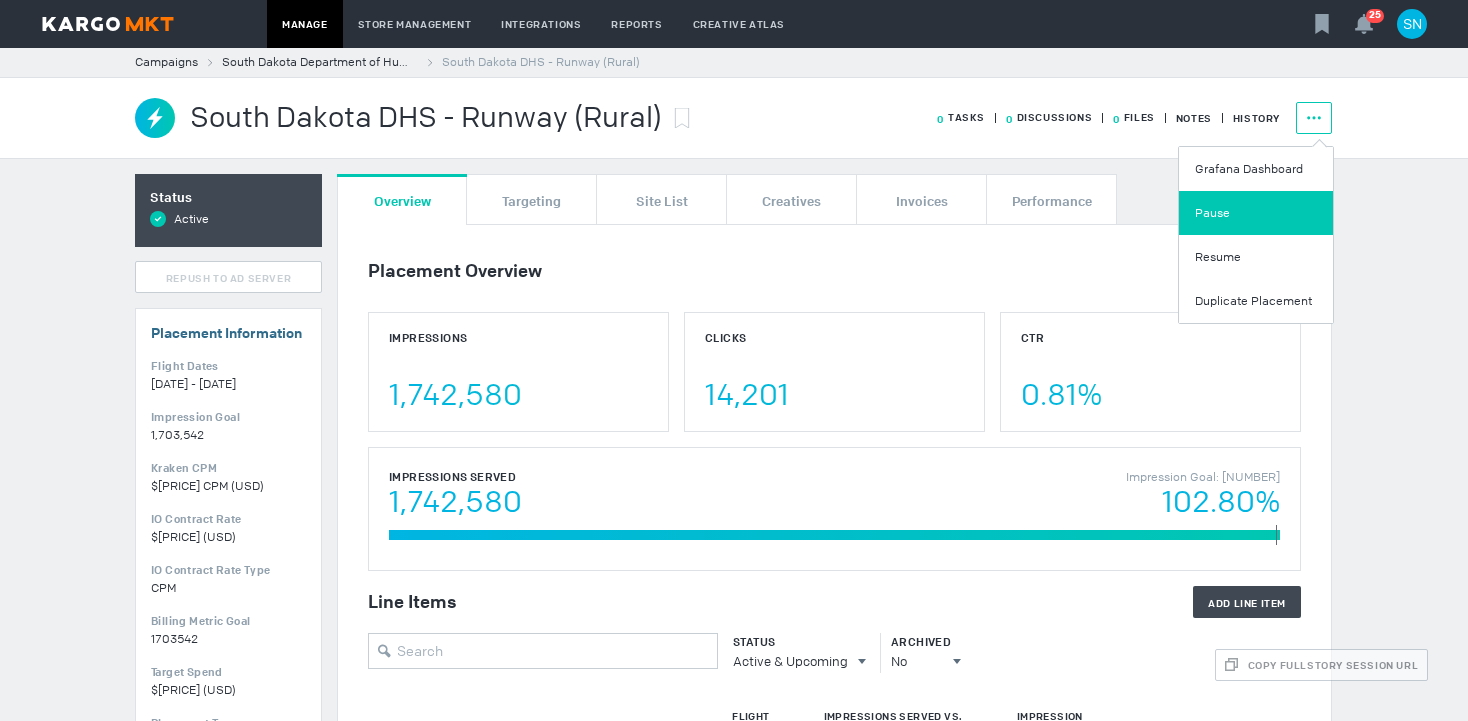 click on "Pause" at bounding box center [1256, 213] 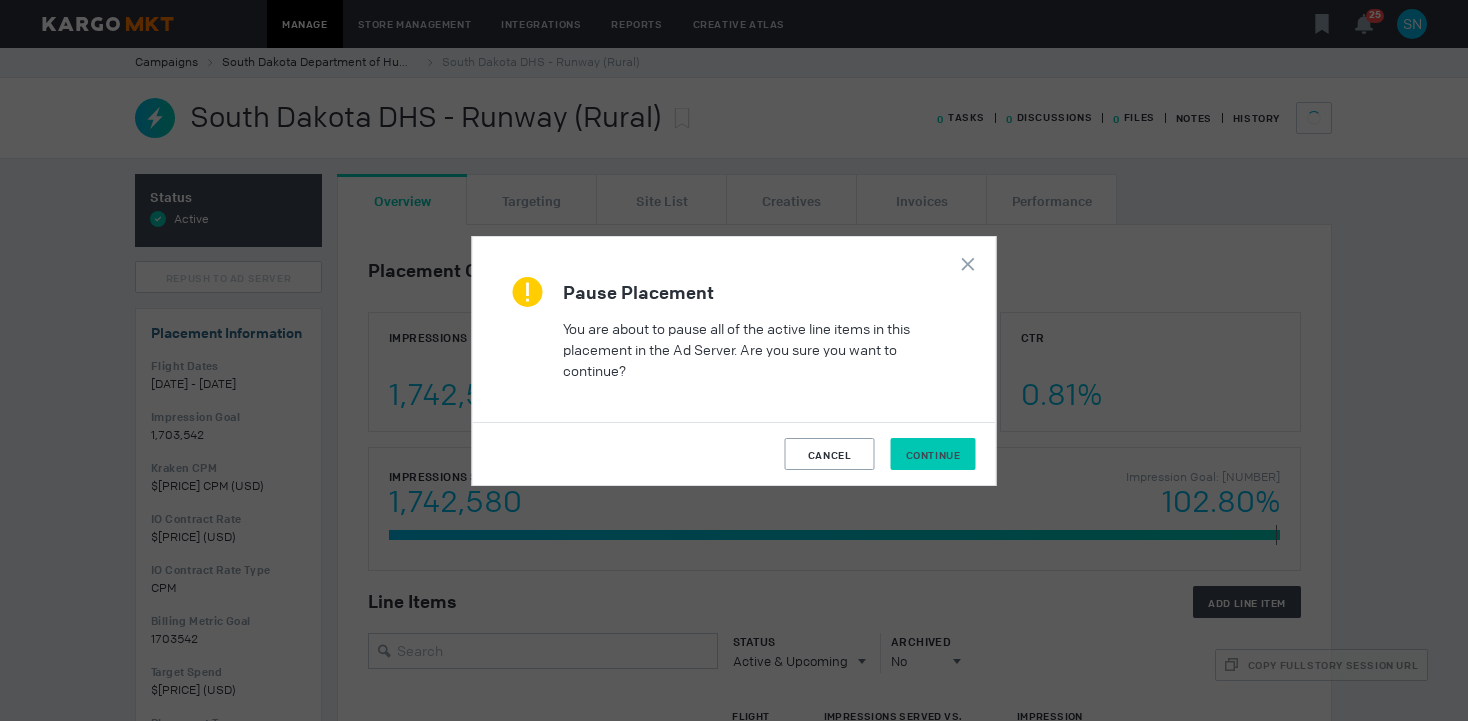click on "Continue" at bounding box center [933, 455] 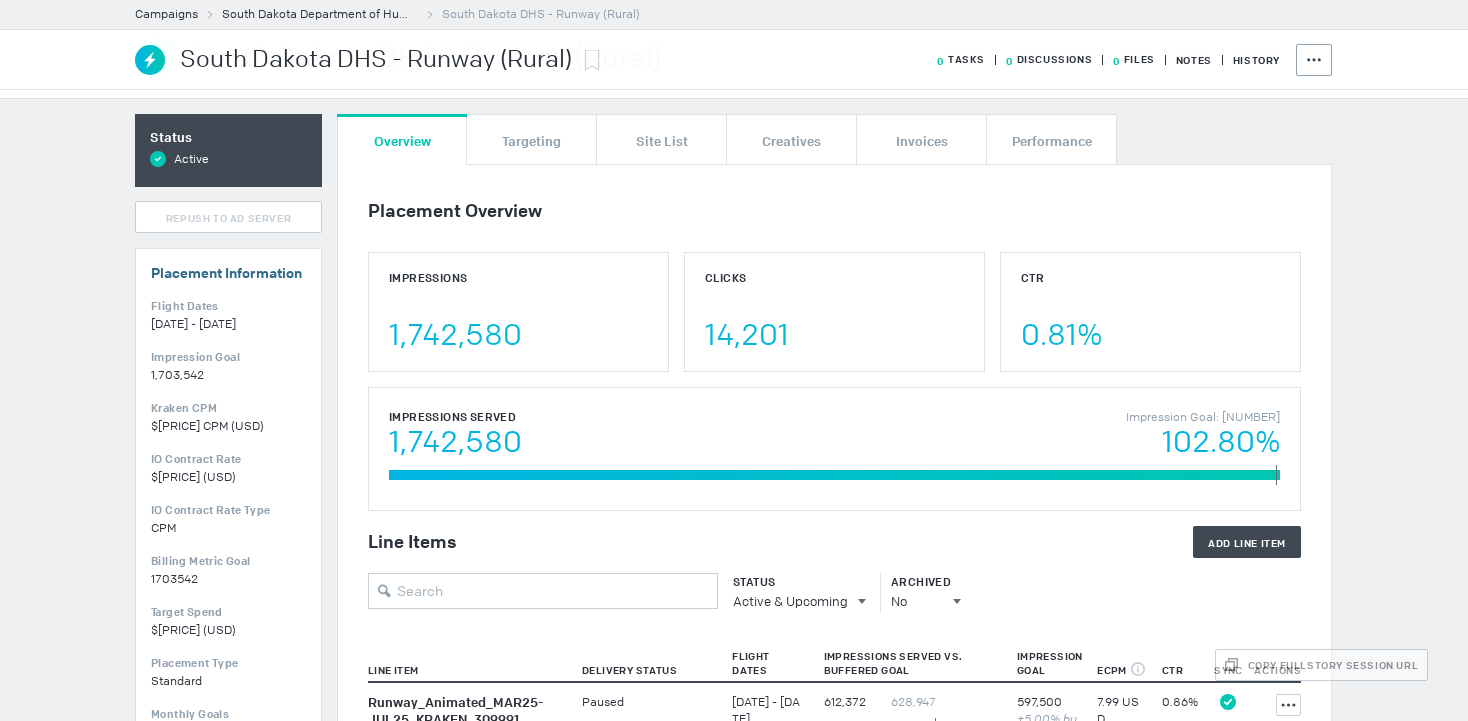 scroll, scrollTop: 0, scrollLeft: 0, axis: both 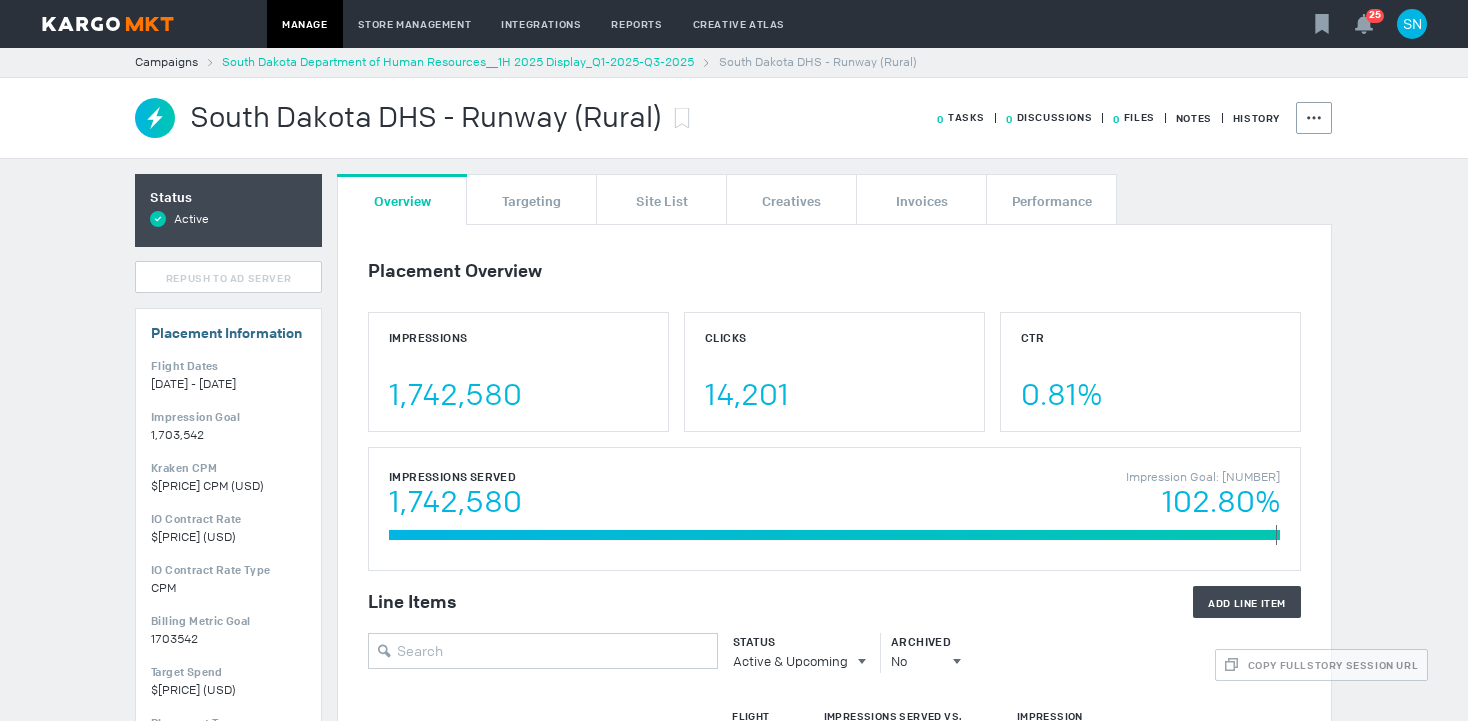 click on "South Dakota Department of Human Resources__1H 2025 Display_Q1-2025-Q3-2025" at bounding box center (458, 62) 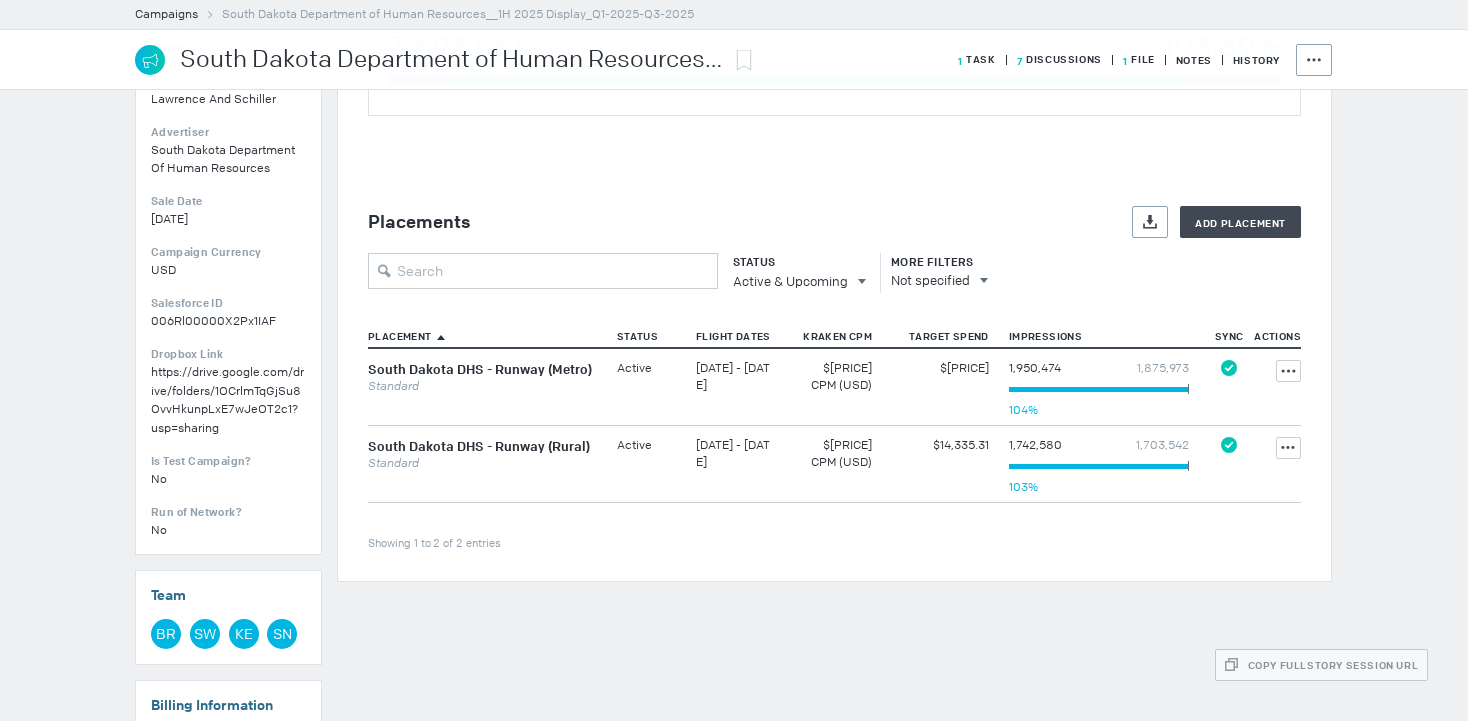 scroll, scrollTop: 612, scrollLeft: 0, axis: vertical 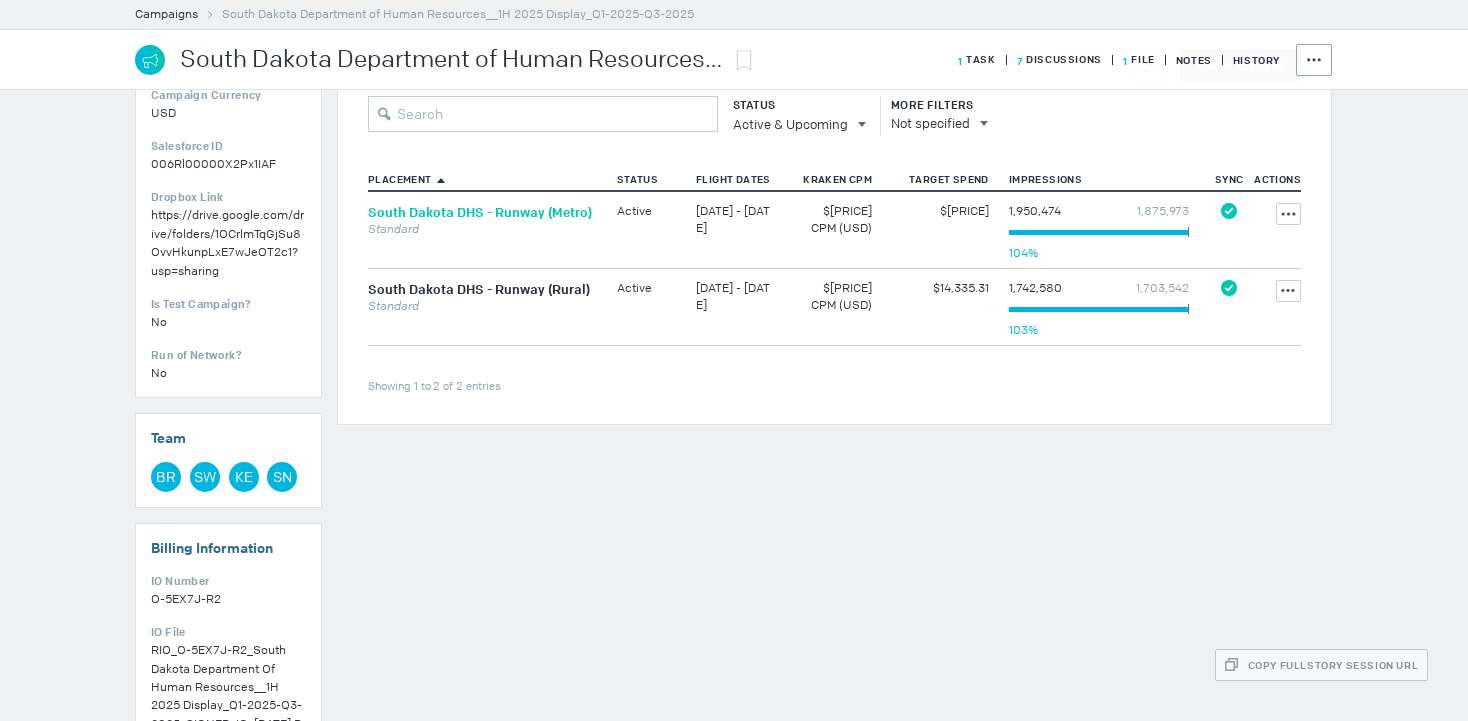 click on "South Dakota DHS - Runway (Metro)" at bounding box center [480, 212] 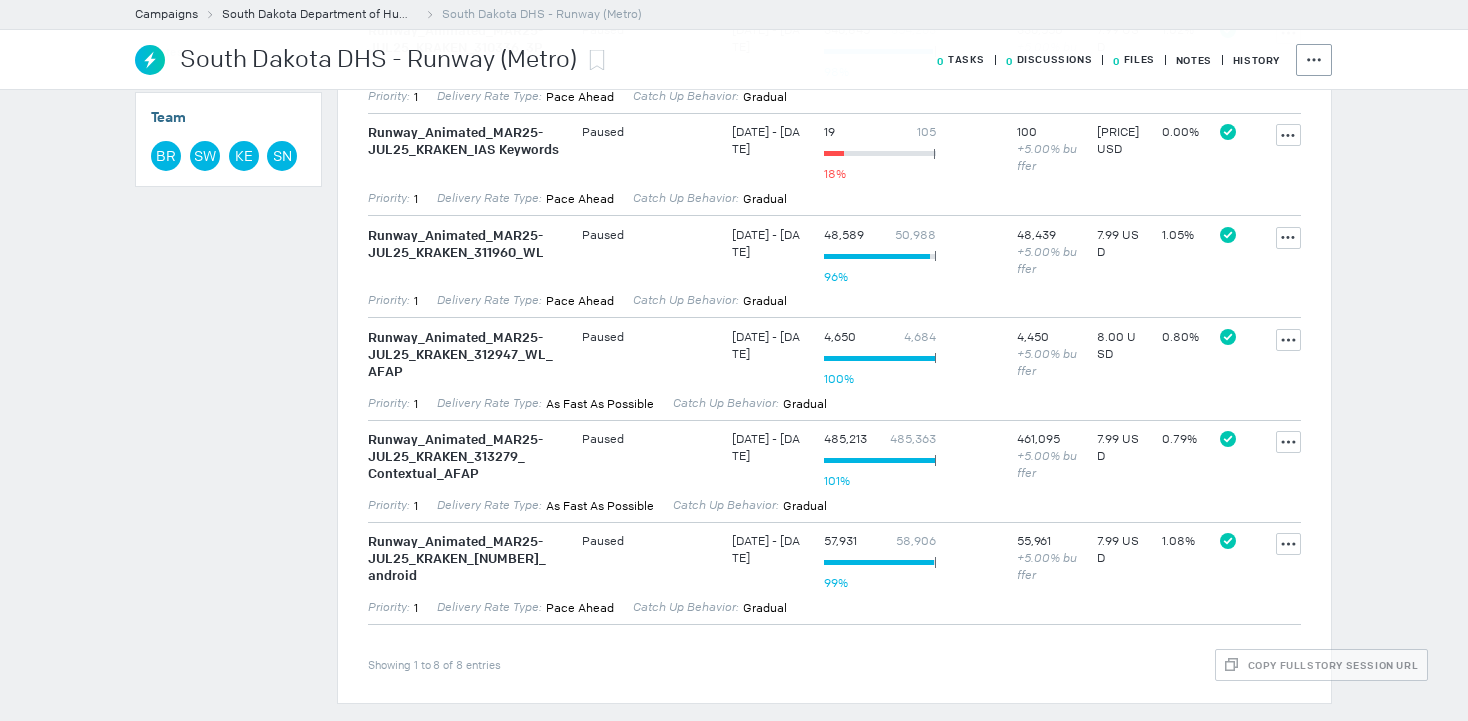 scroll, scrollTop: 0, scrollLeft: 0, axis: both 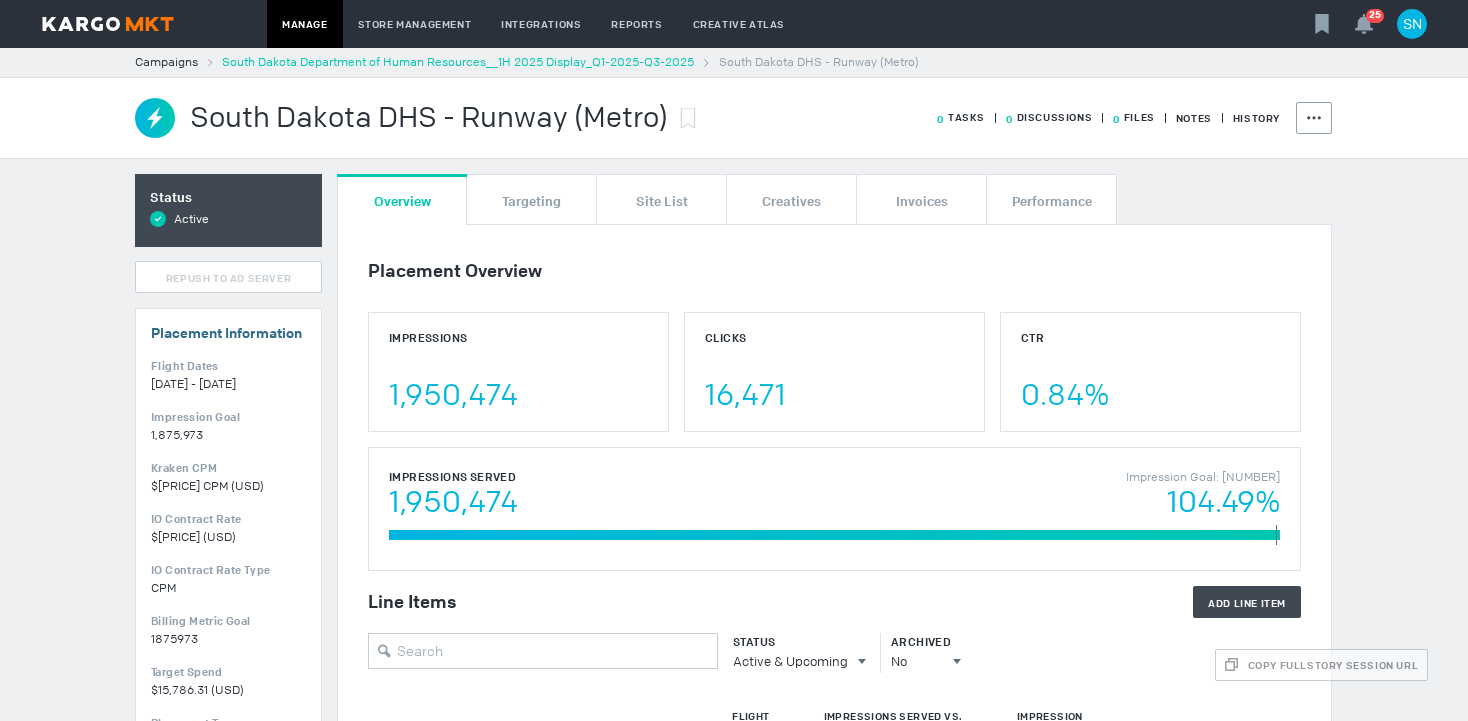 click on "South Dakota Department of Human Resources__1H 2025 Display_Q1-2025-Q3-2025" at bounding box center (458, 62) 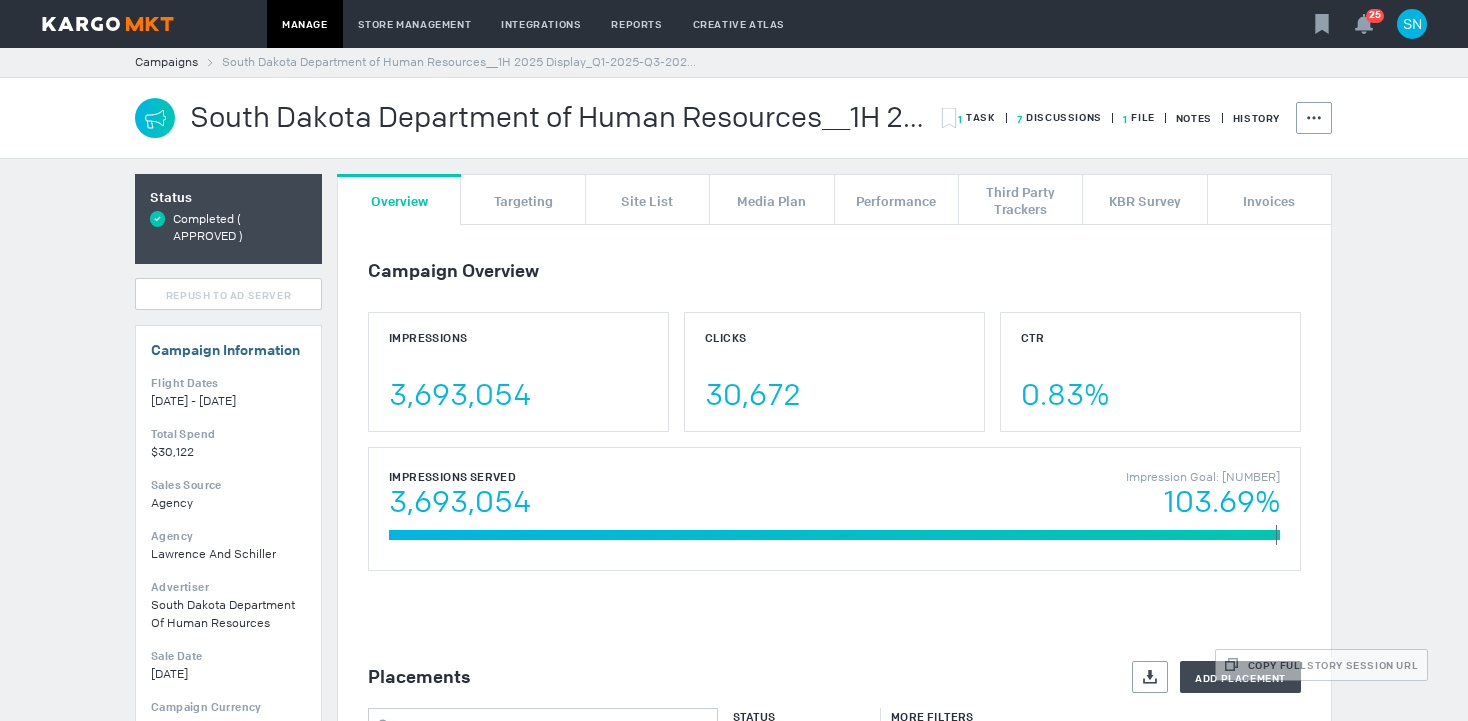 click on "7 Discussions" at bounding box center (977, 117) 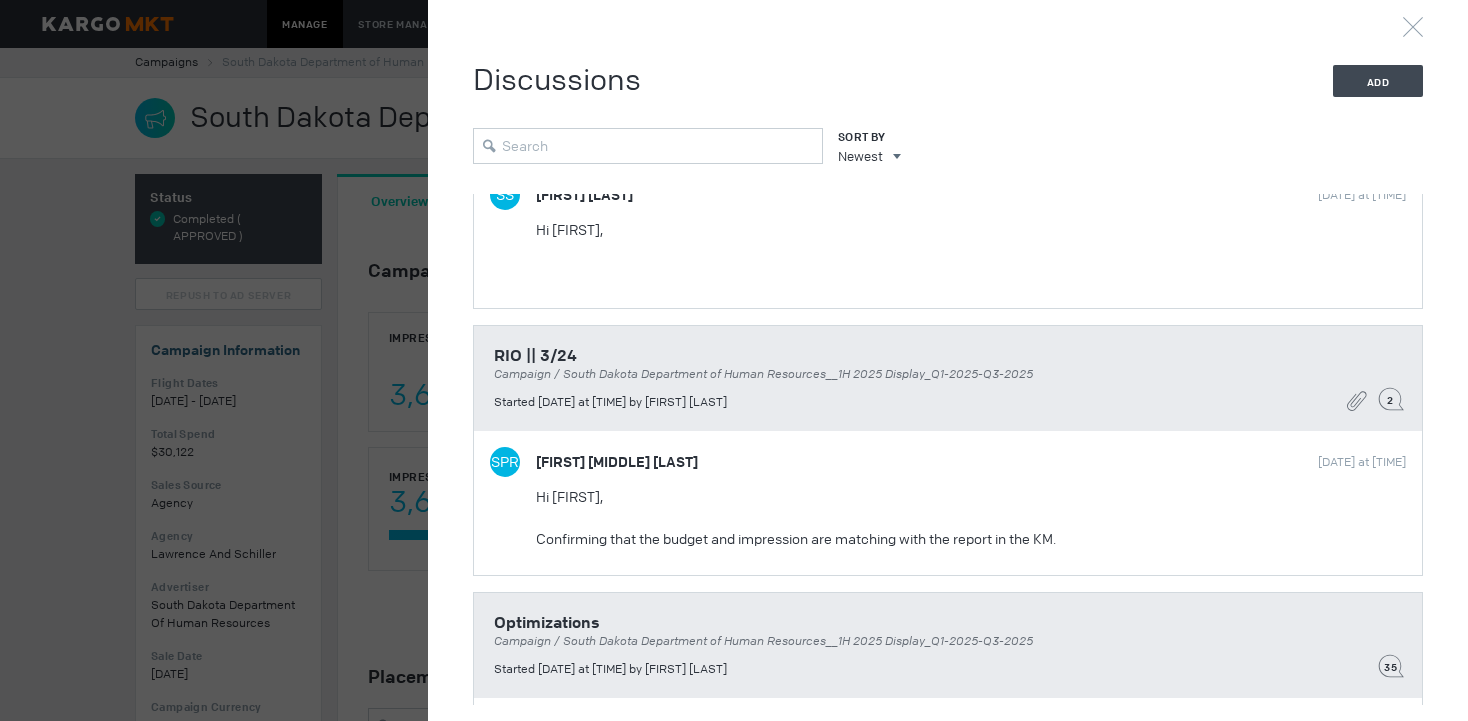 scroll, scrollTop: 0, scrollLeft: 0, axis: both 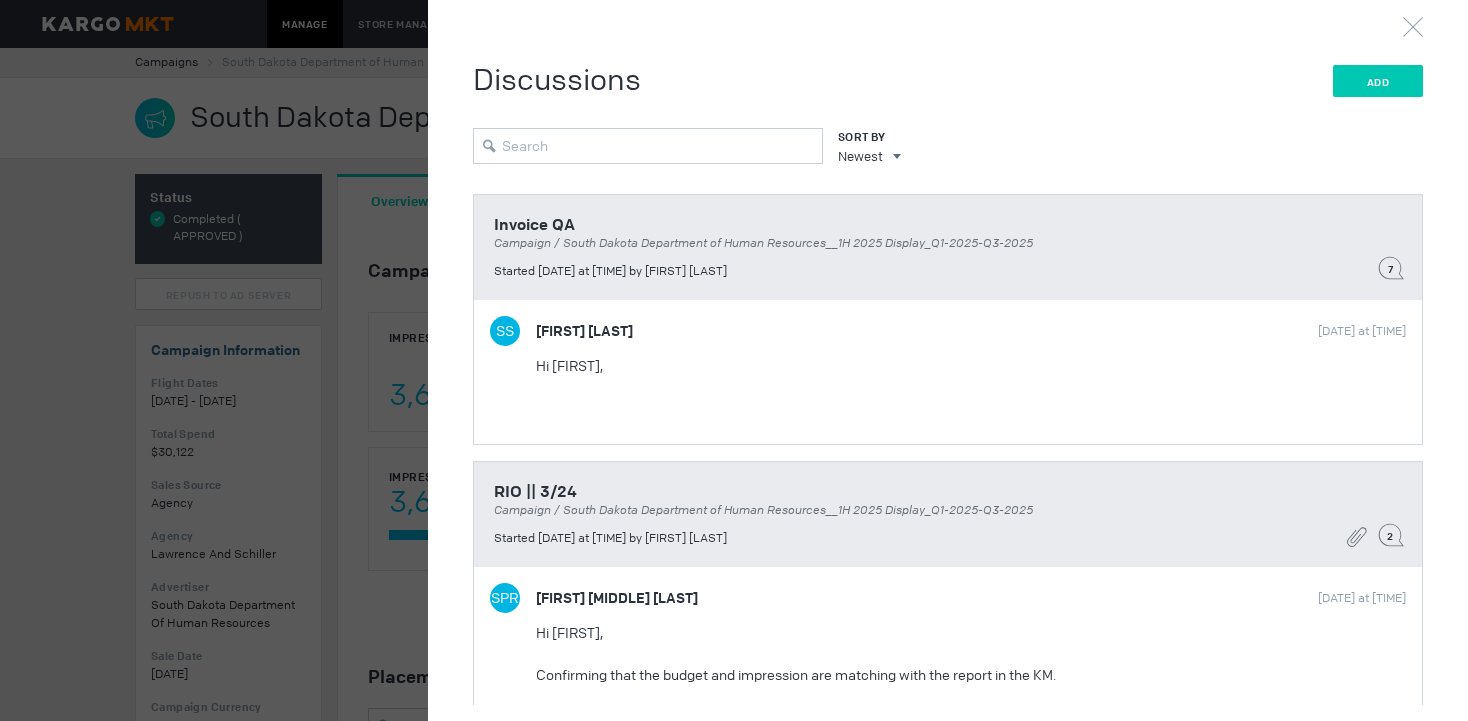 click on "Add" at bounding box center [1378, 81] 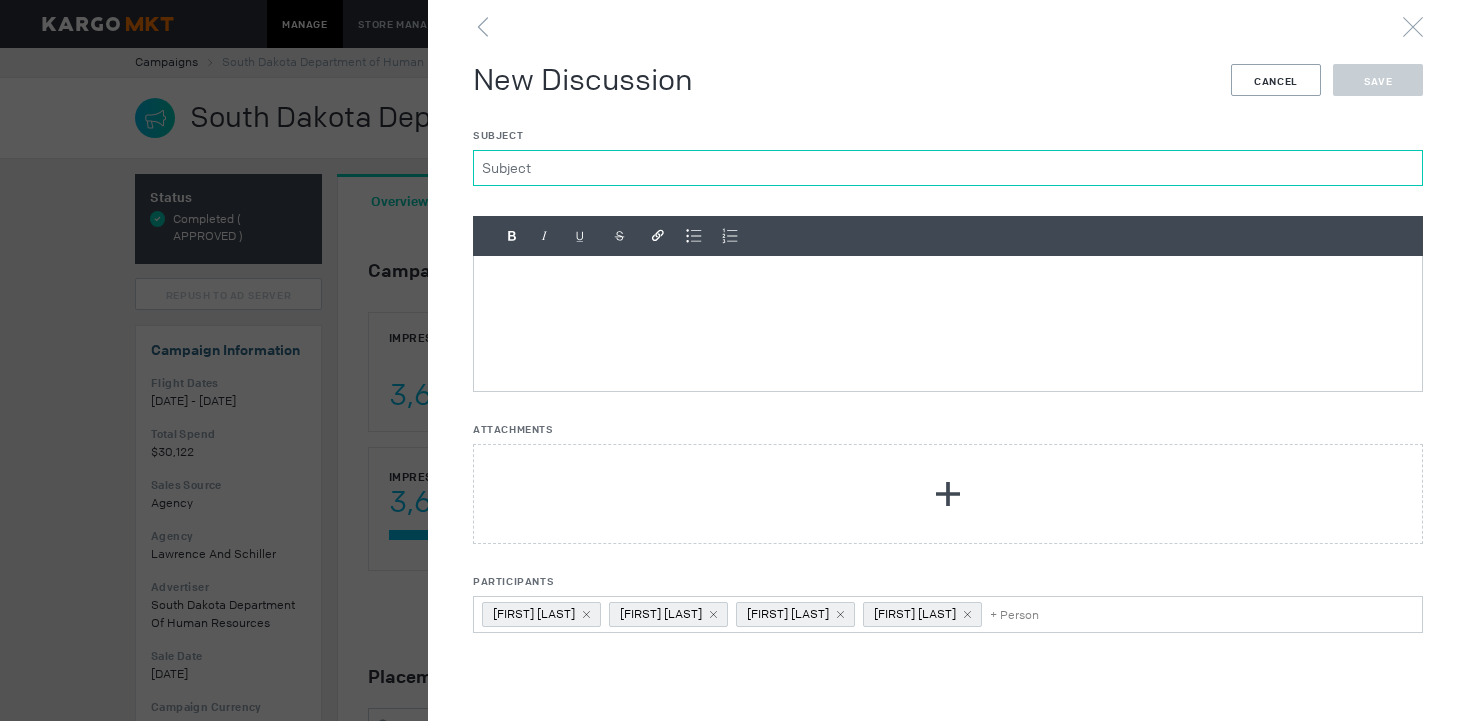 click on "Subject" at bounding box center [948, 168] 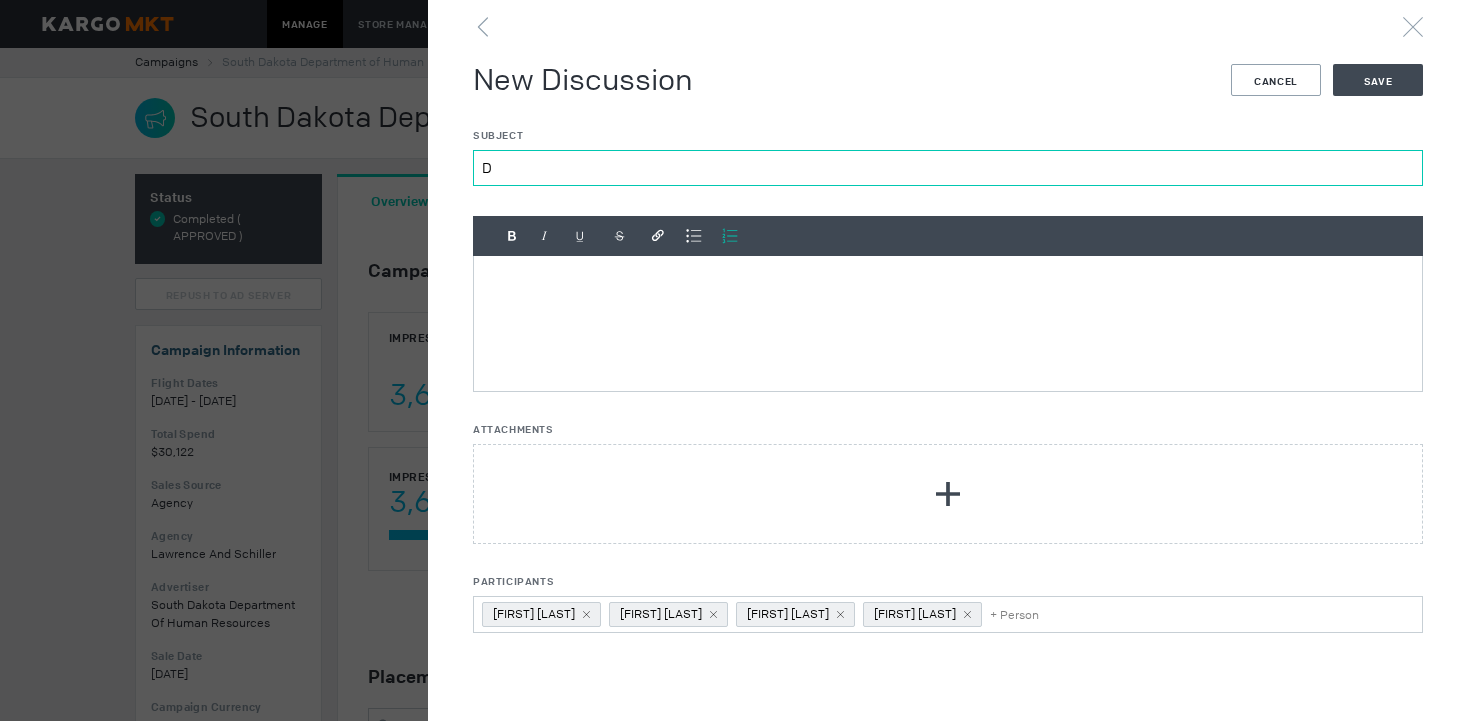 type on "DIF Status" 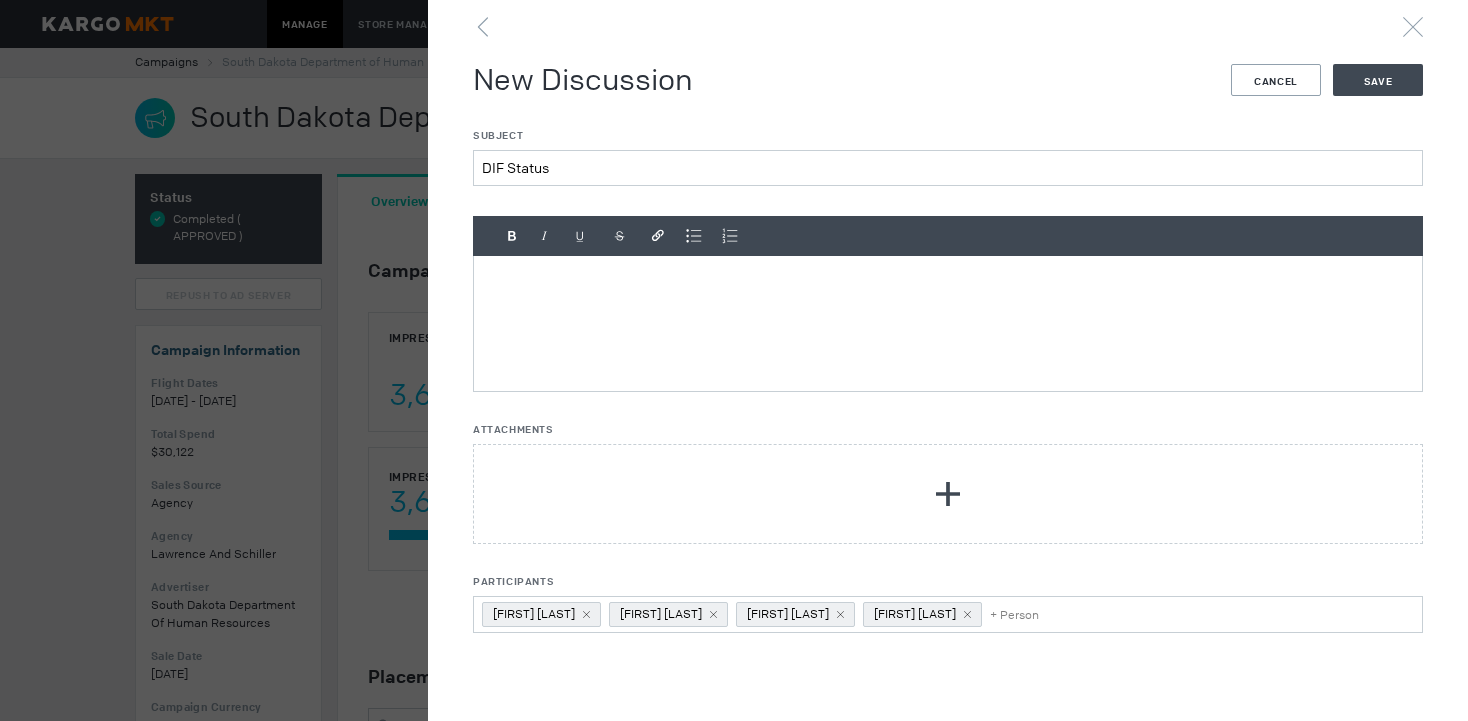 click at bounding box center [948, 323] 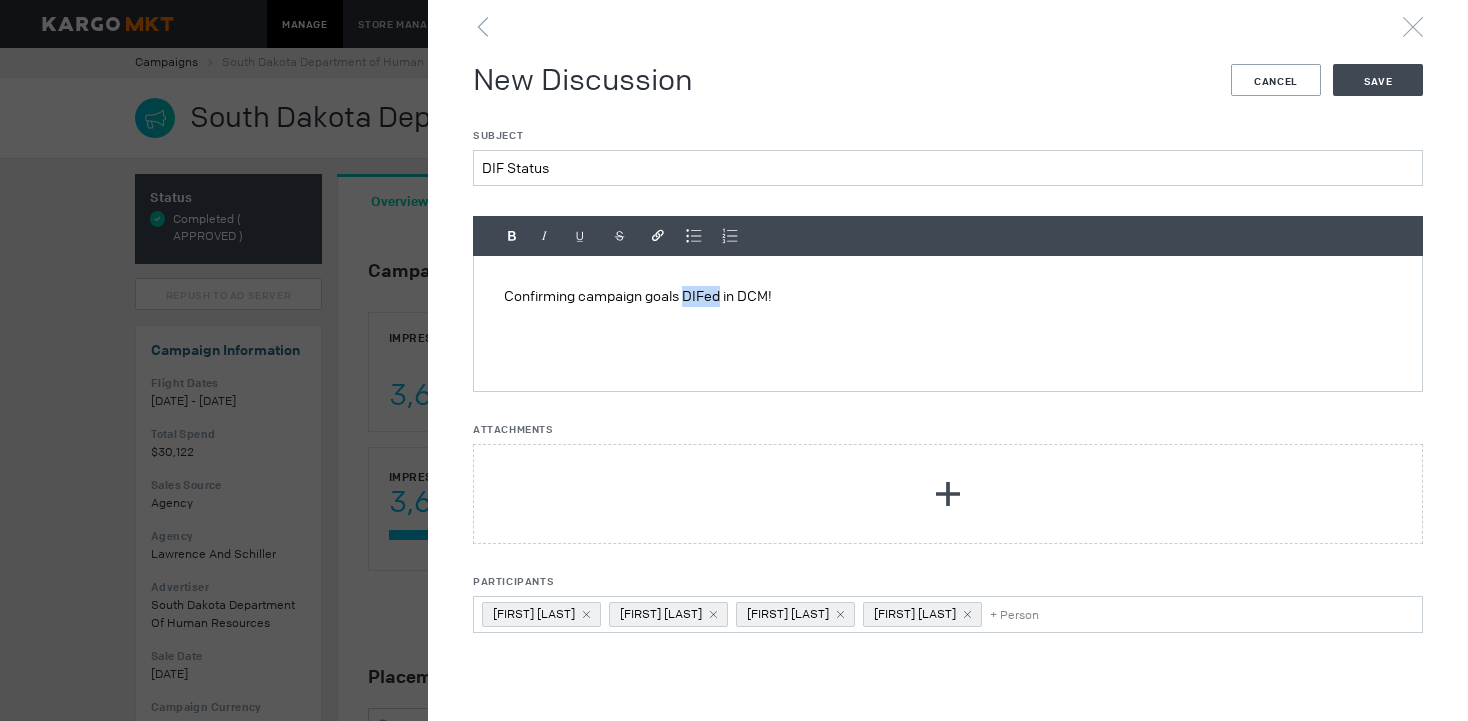 drag, startPoint x: 723, startPoint y: 299, endPoint x: 687, endPoint y: 299, distance: 36 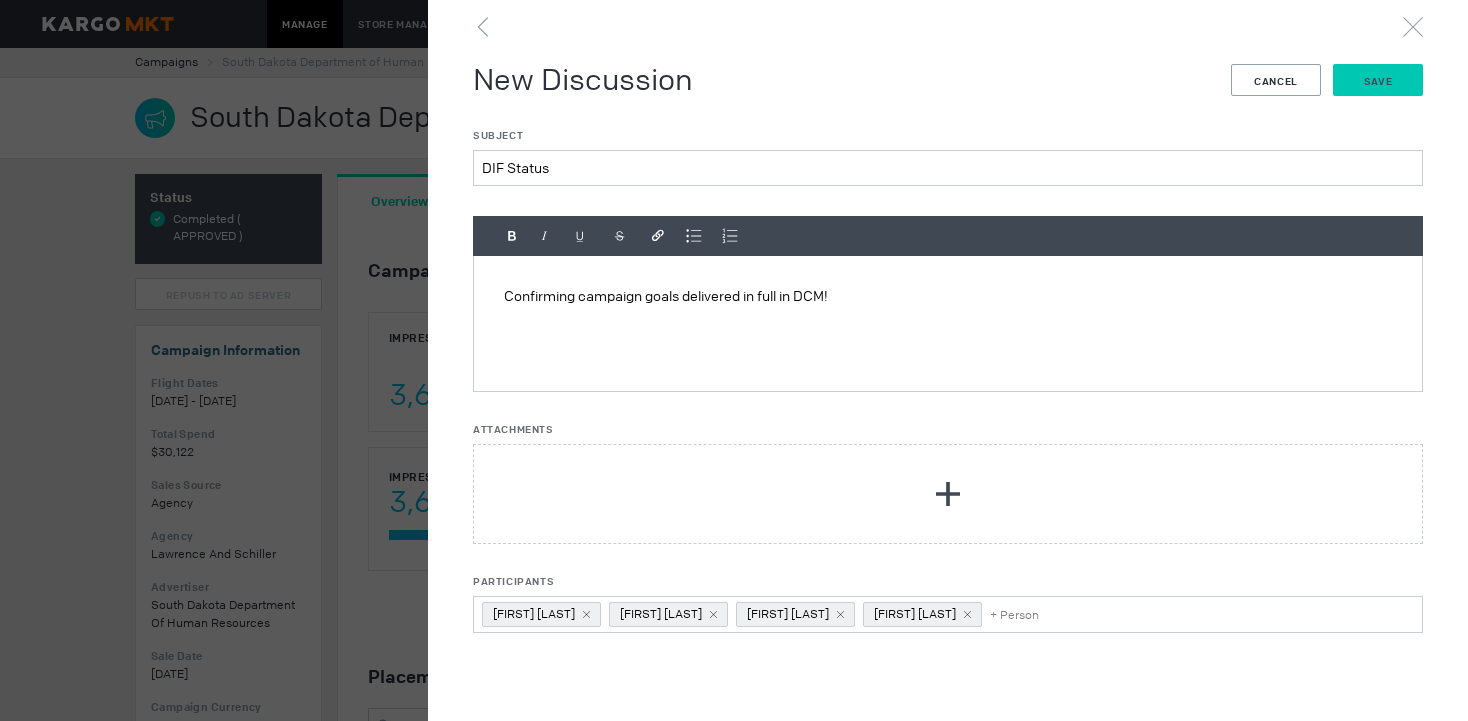 click on "Save" at bounding box center [1378, 81] 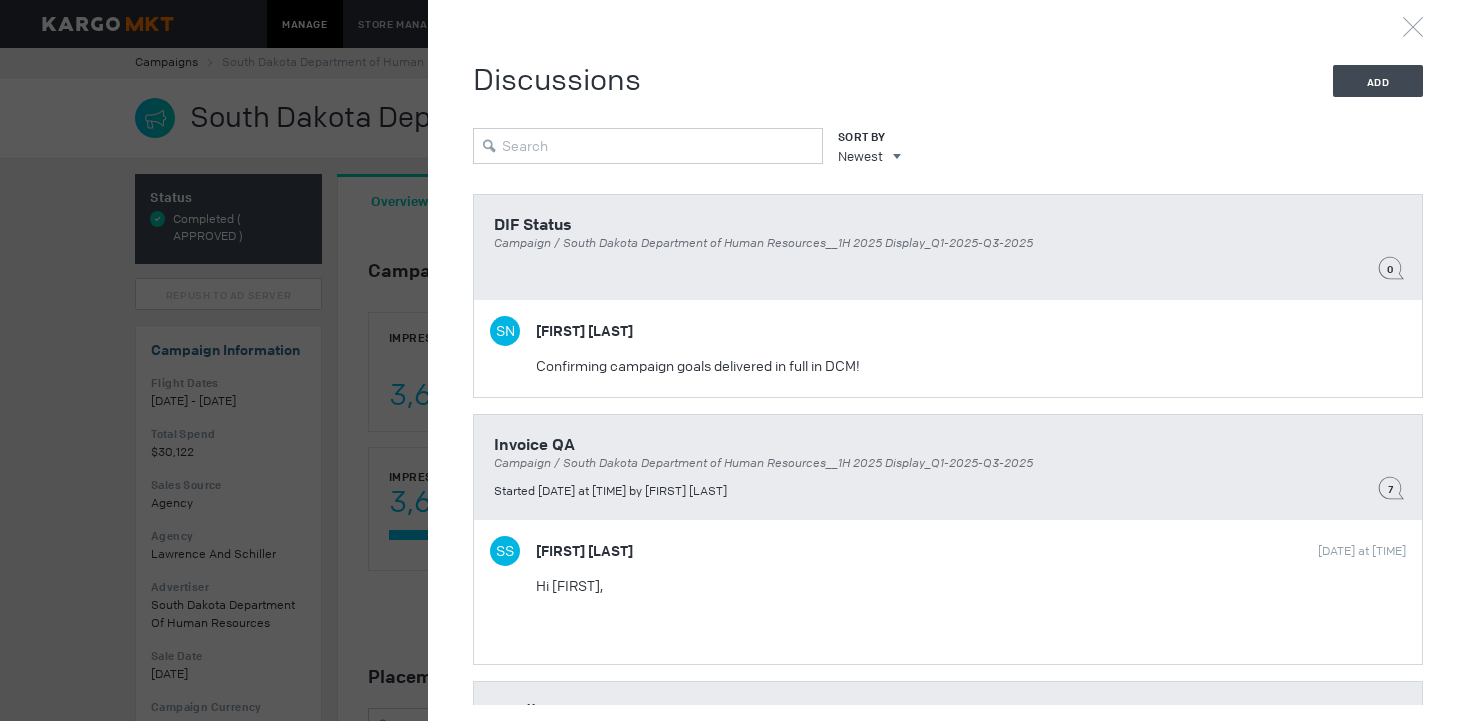 click at bounding box center [734, 360] 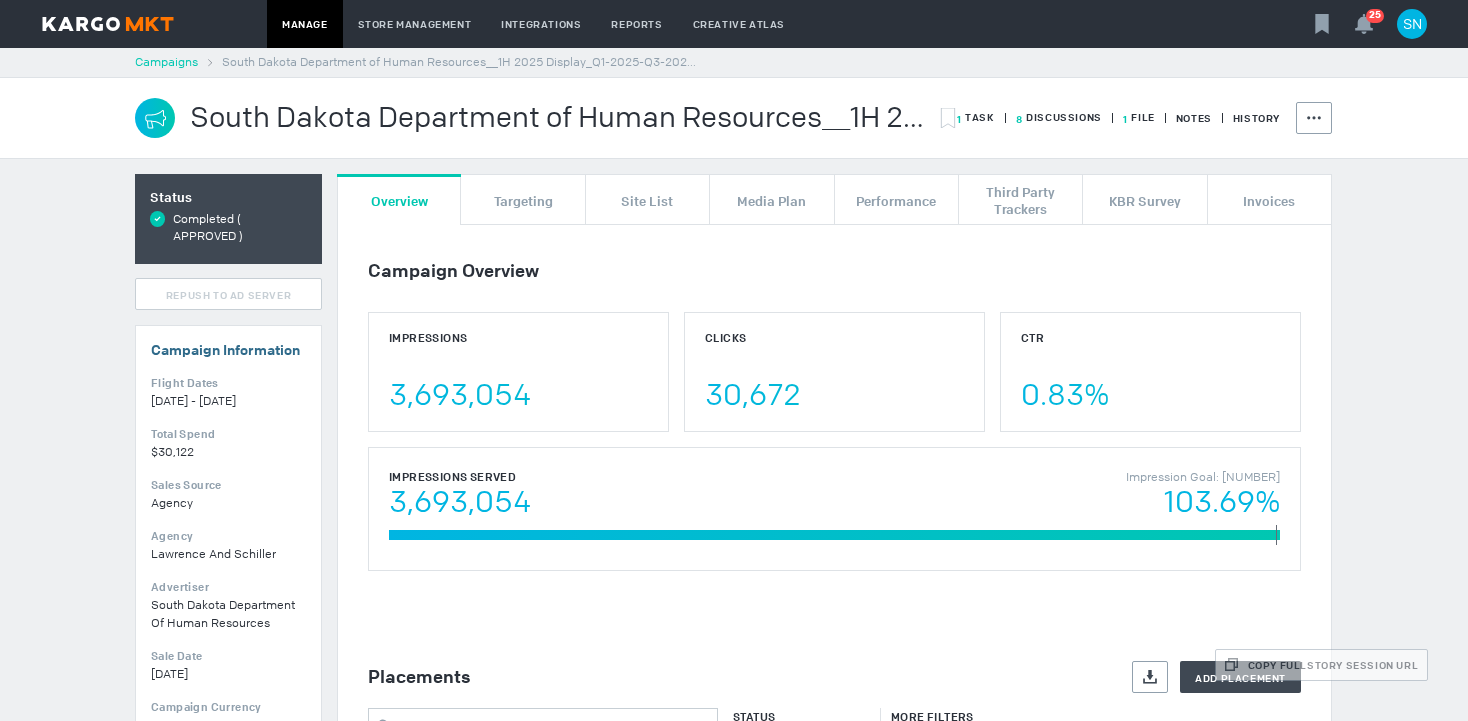 click on "Campaigns" at bounding box center [166, 62] 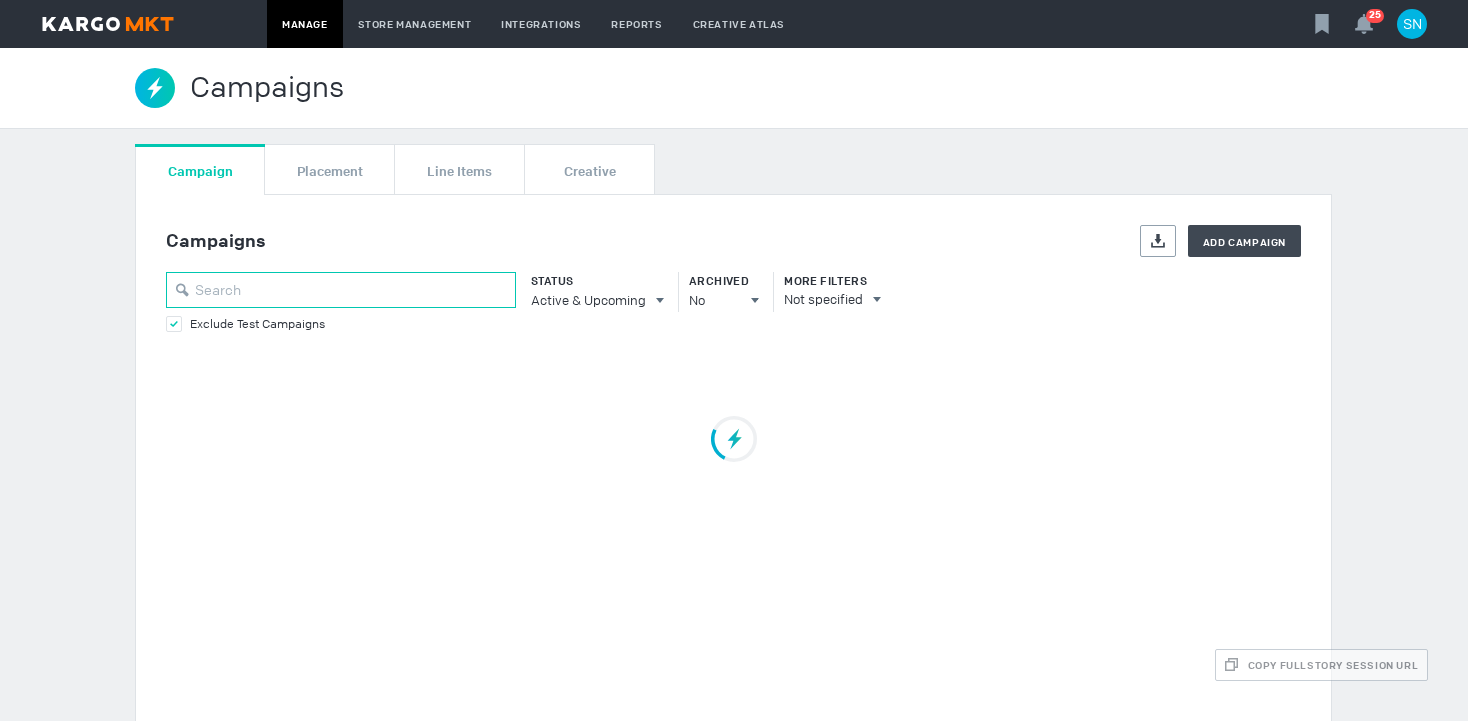 click at bounding box center [341, 290] 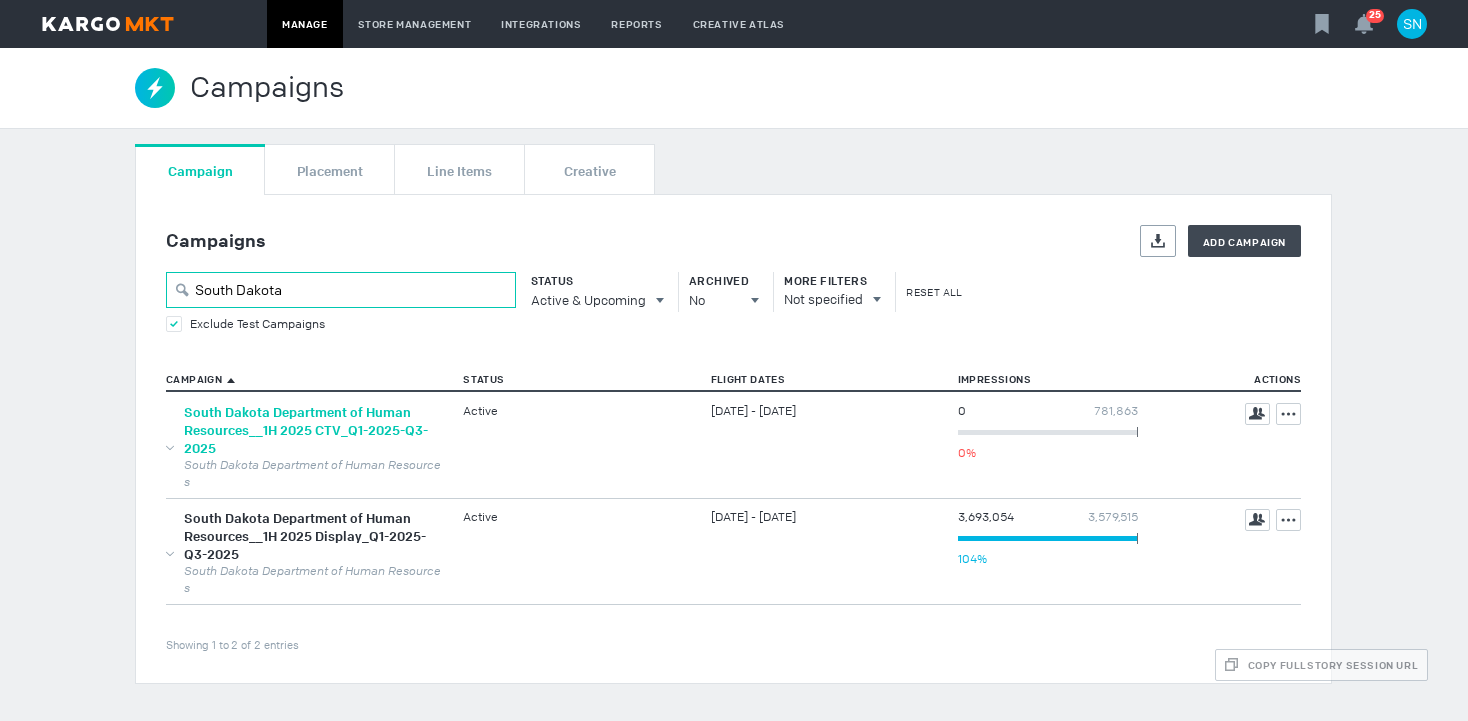 type on "South Dakota" 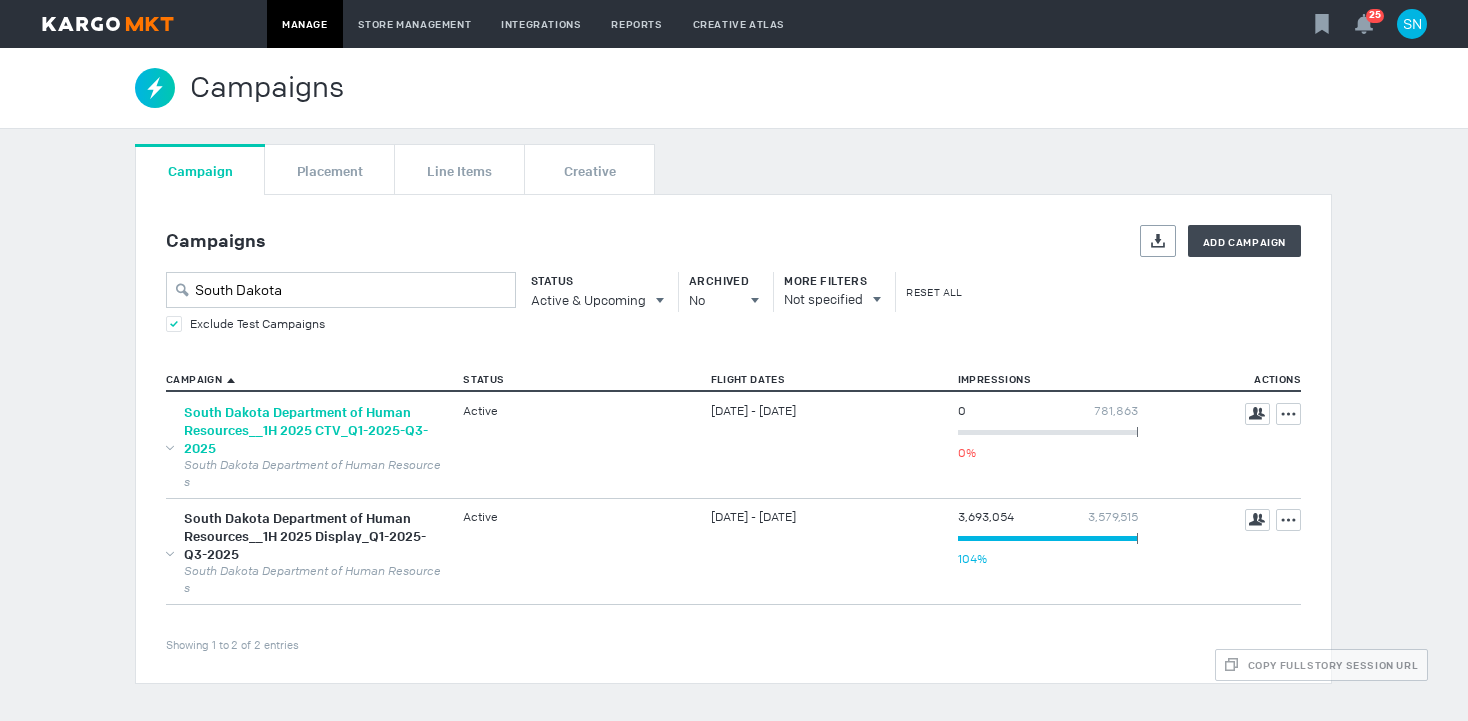 click on "South Dakota Department of Human Resources__1H 2025 CTV_Q1-2025-Q3-2025" at bounding box center [306, 430] 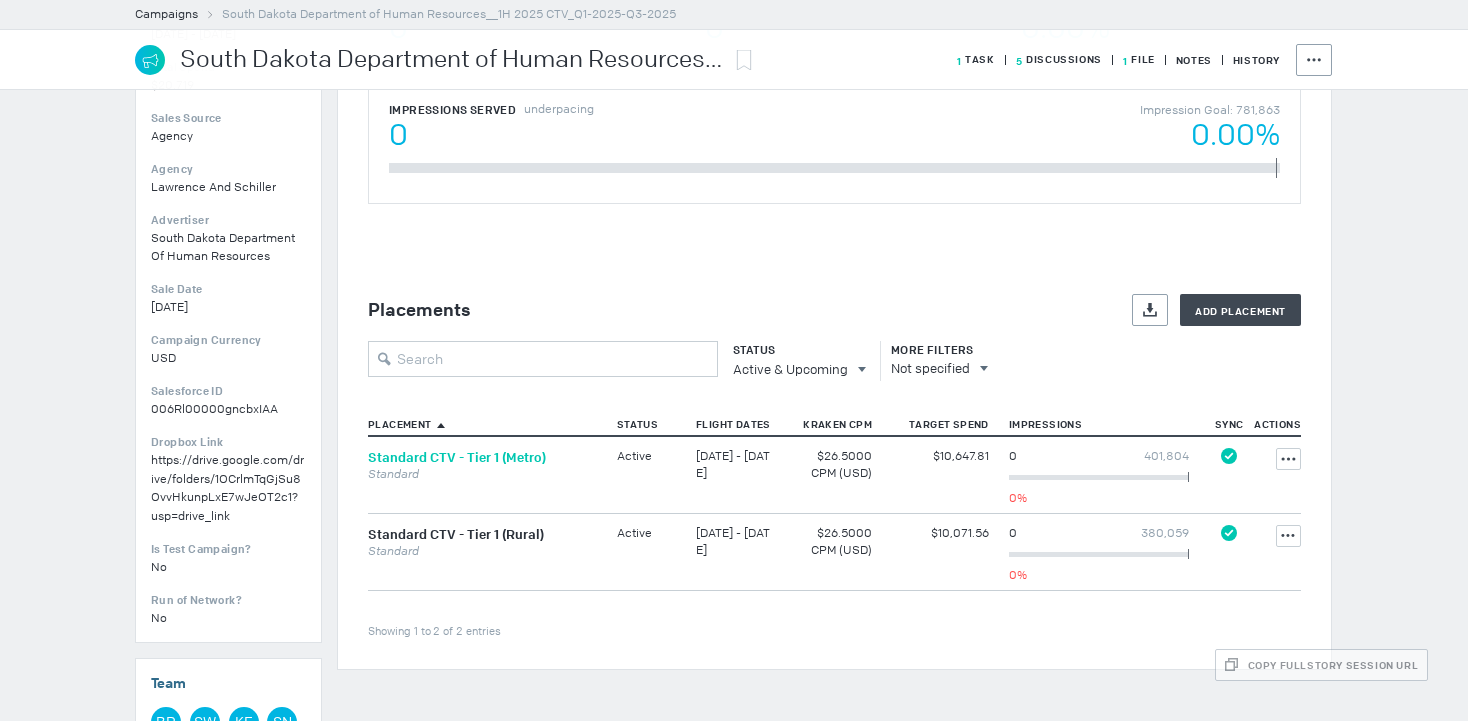click on "Standard CTV - Tier 1 (Metro)" at bounding box center [457, 457] 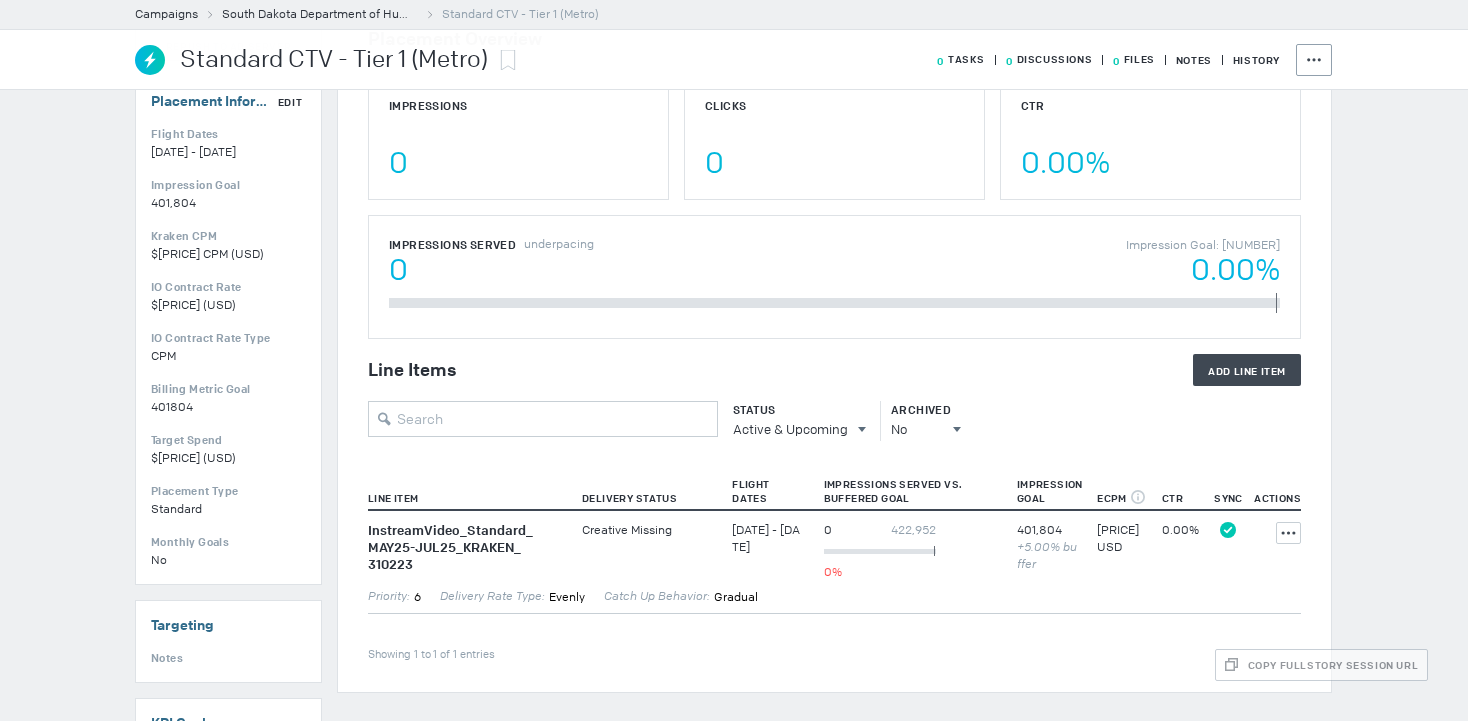scroll, scrollTop: 160, scrollLeft: 0, axis: vertical 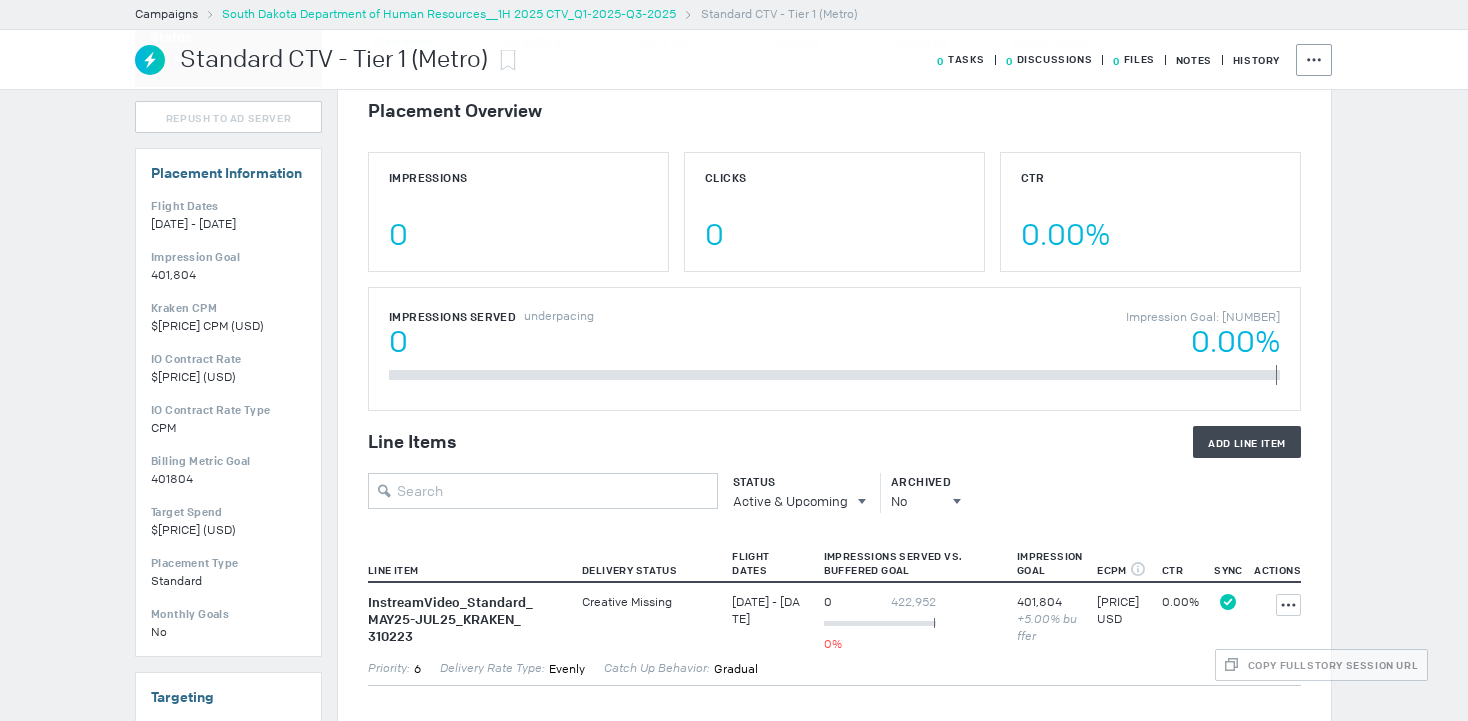 click on "South Dakota Department of Human Resources__1H 2025 CTV_Q1-2025-Q3-2025" at bounding box center (449, 14) 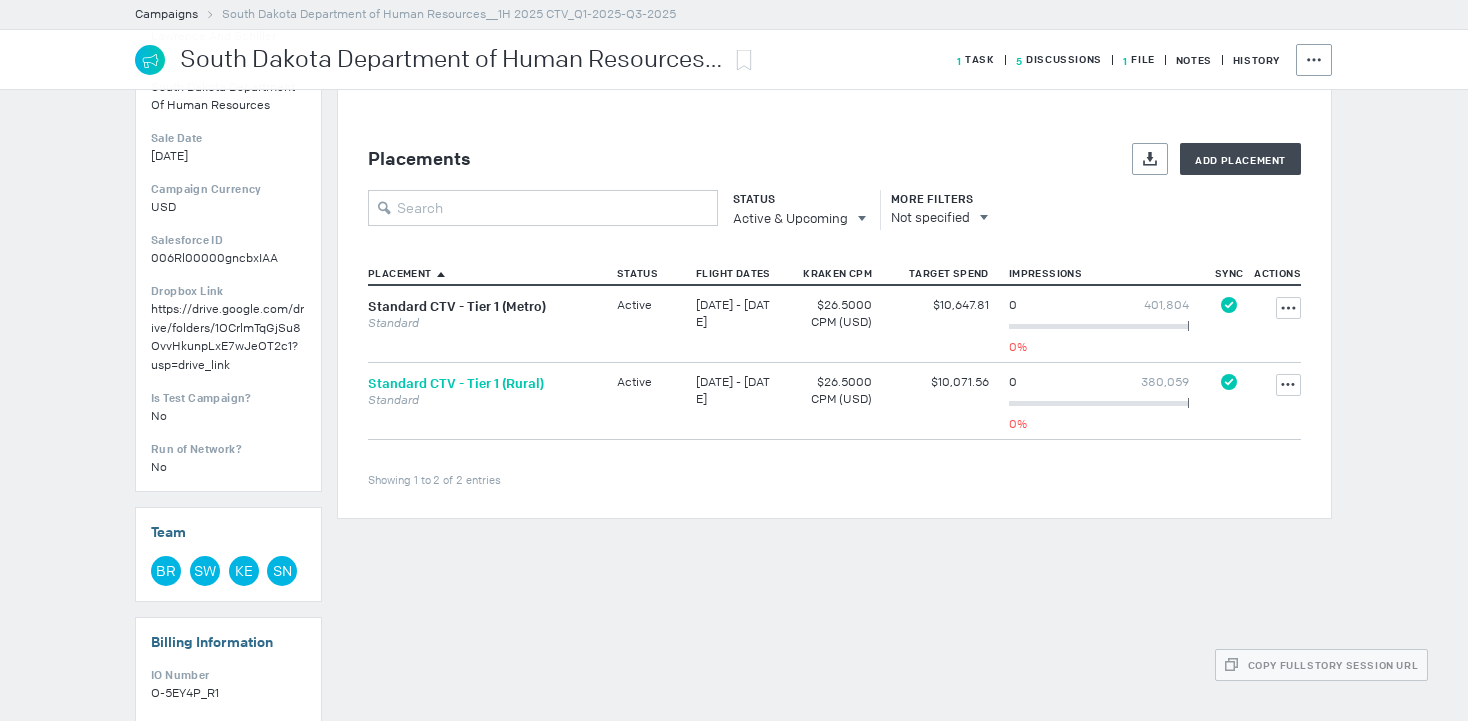 click on "Standard CTV - Tier 1 (Rural)" at bounding box center (456, 383) 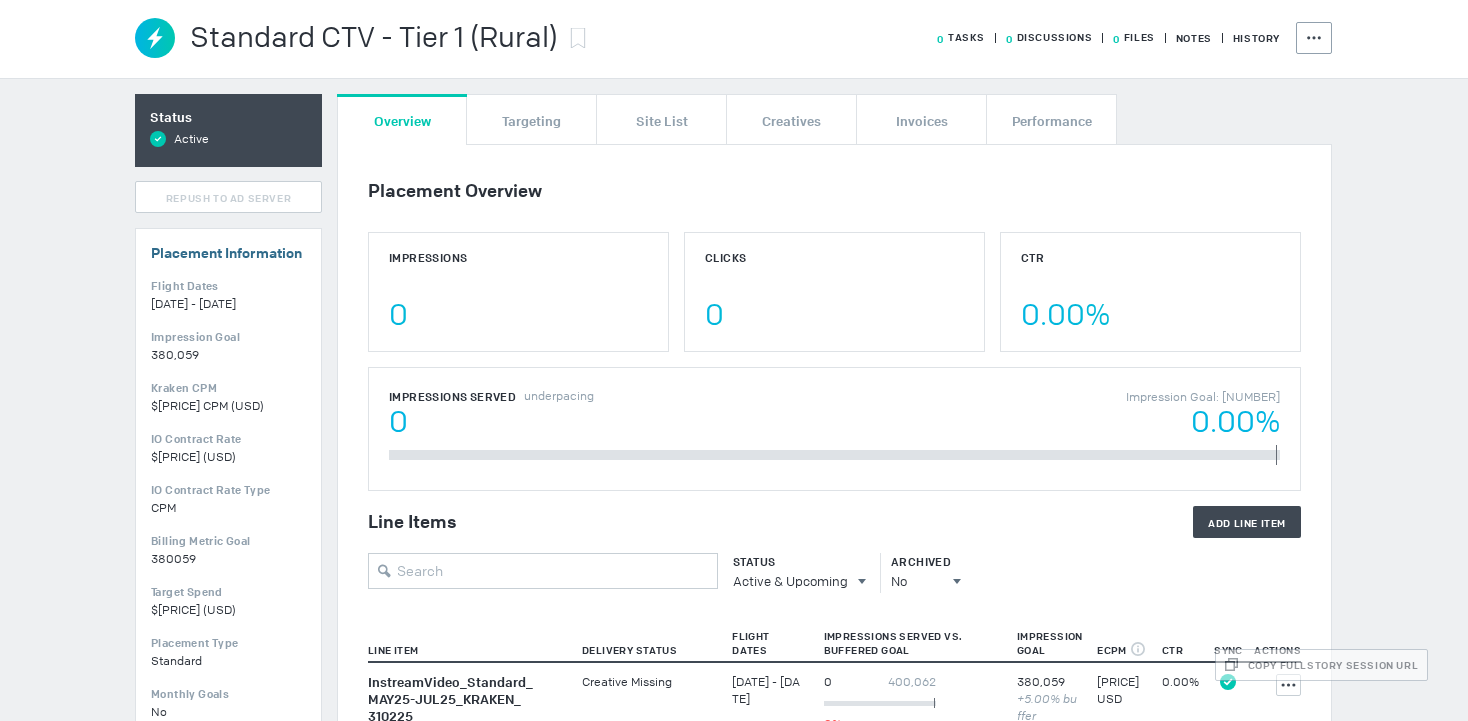 scroll, scrollTop: 38, scrollLeft: 0, axis: vertical 